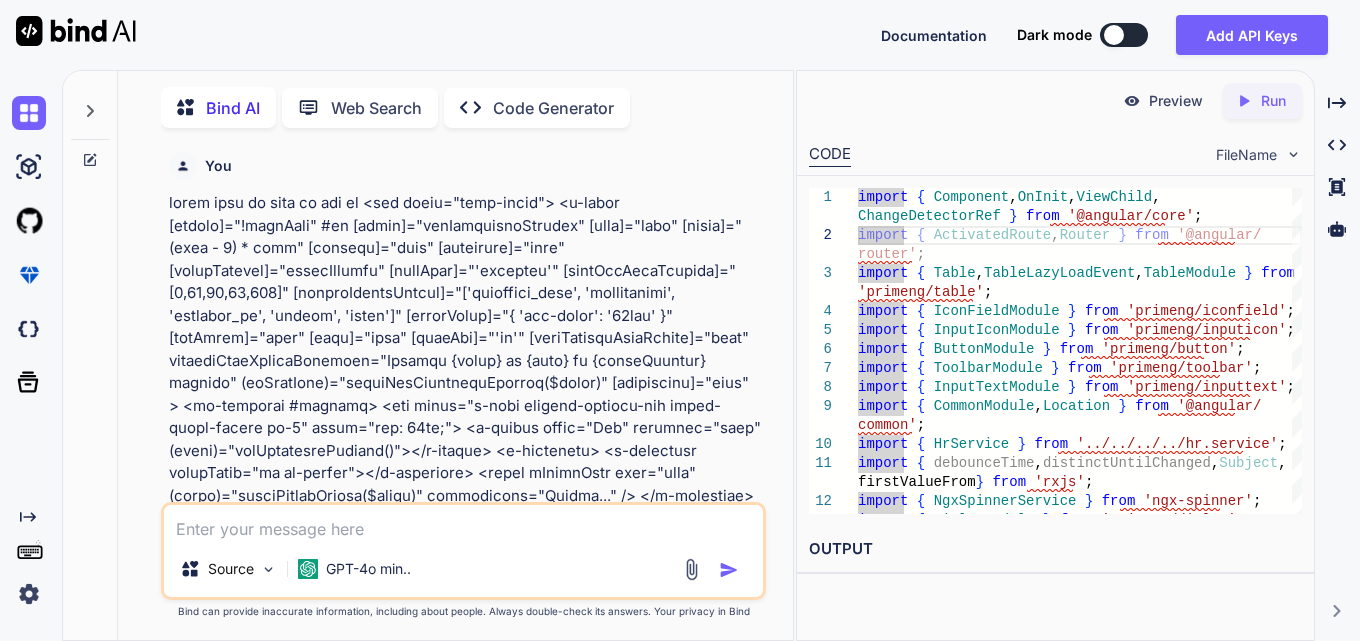 scroll, scrollTop: 0, scrollLeft: 0, axis: both 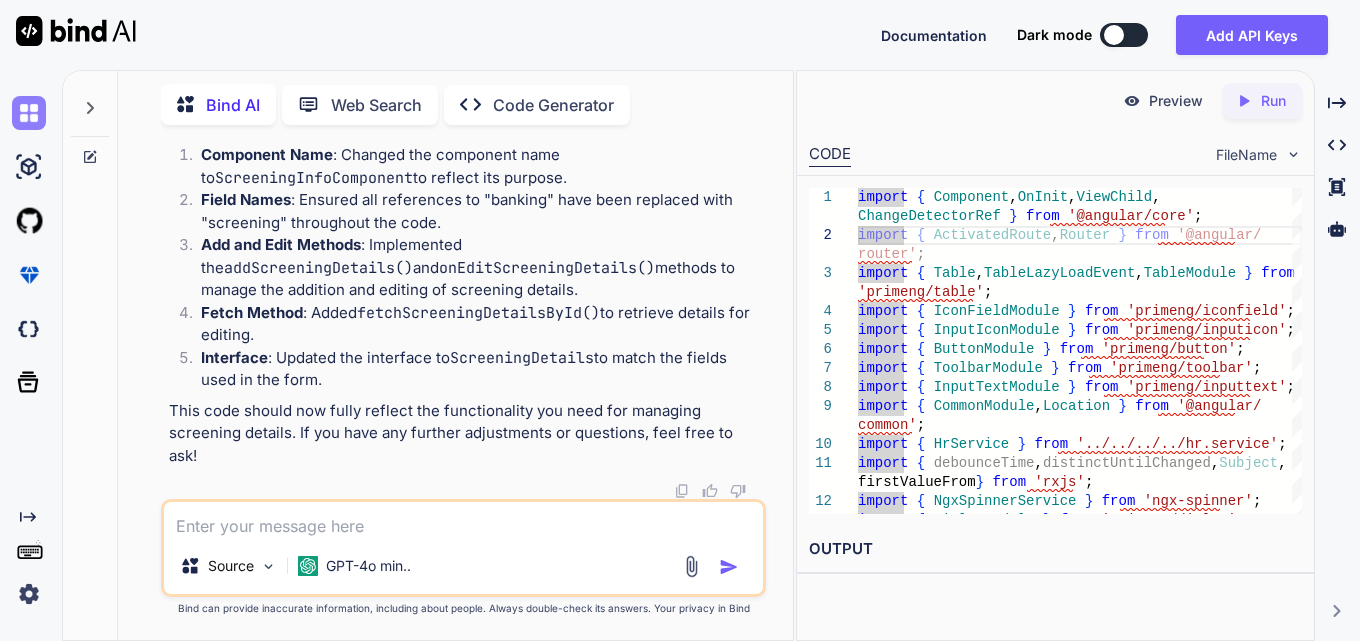 click at bounding box center [29, 113] 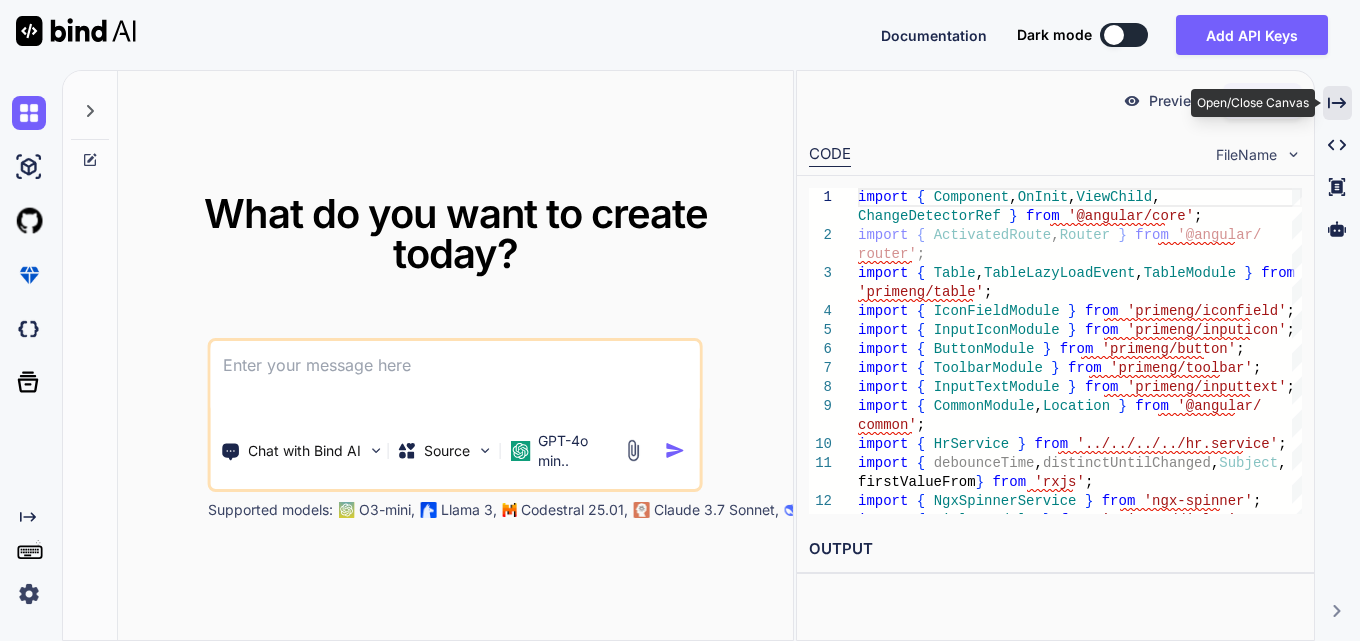 click on "Created with Pixso." 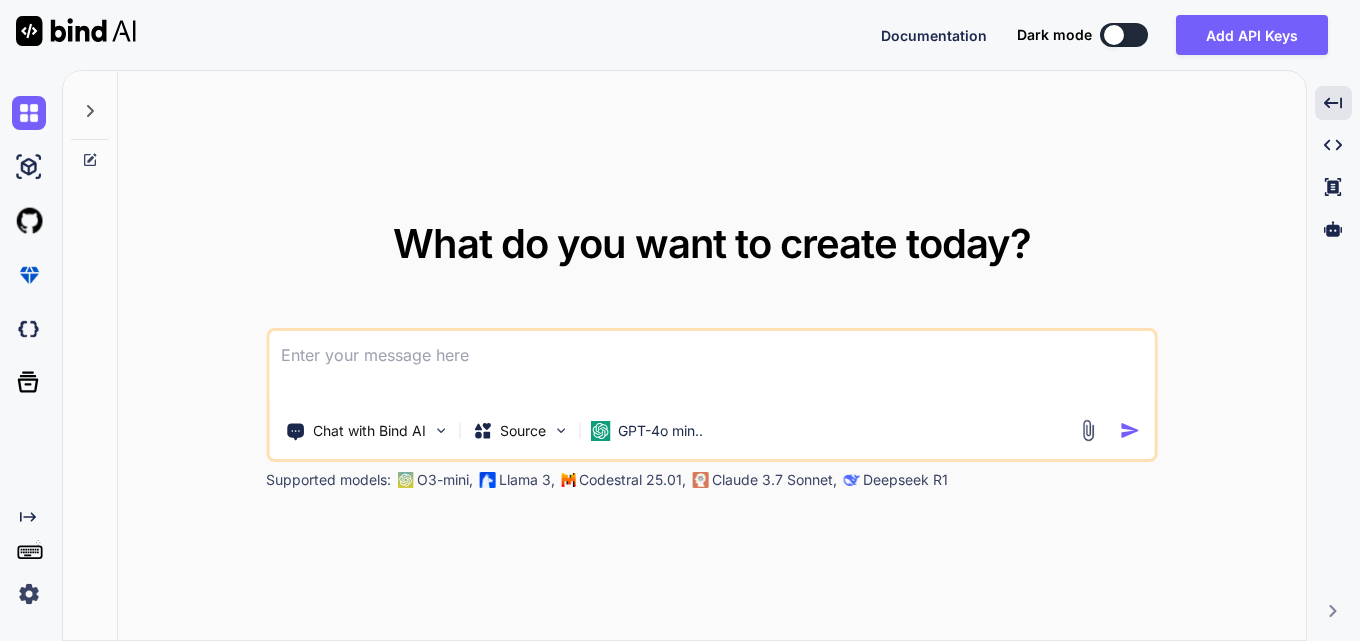 click at bounding box center [711, 368] 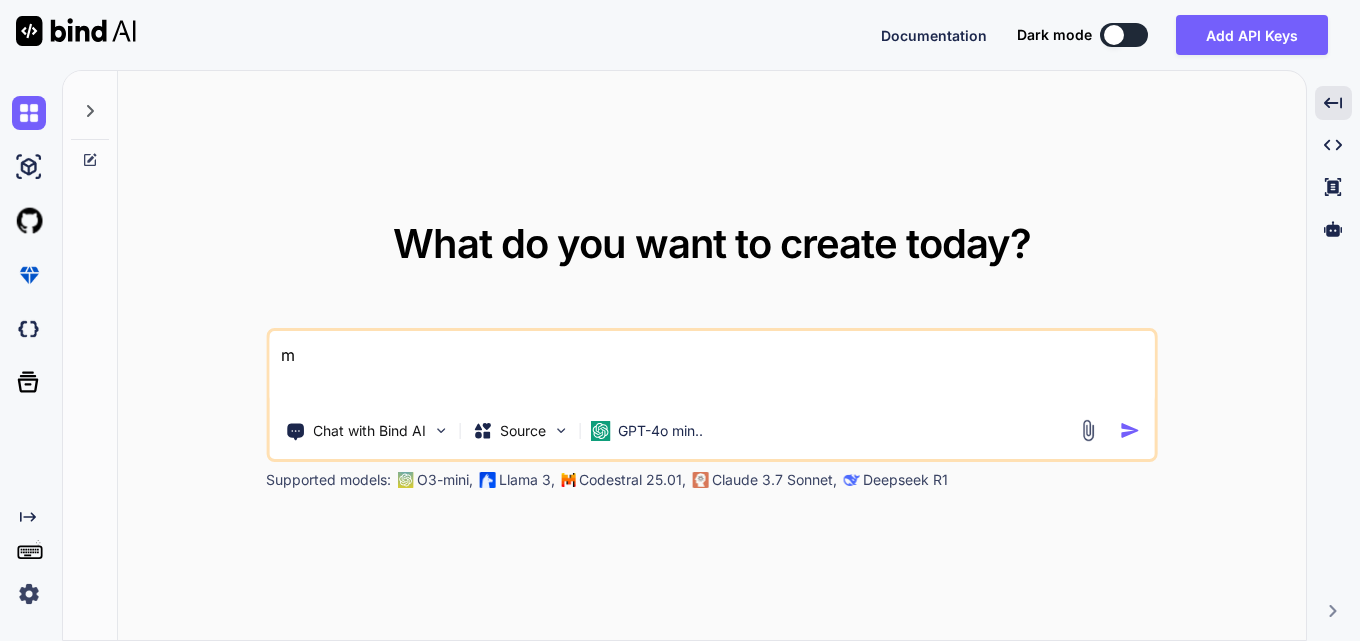 type on "x" 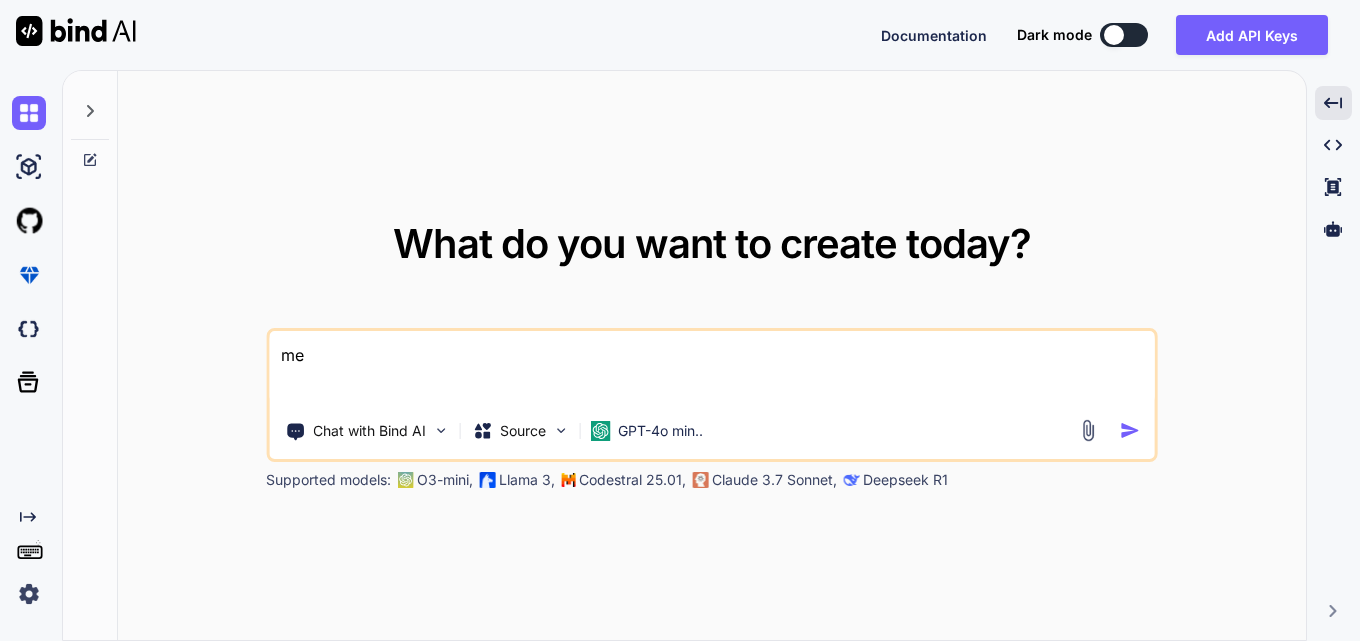 type on "x" 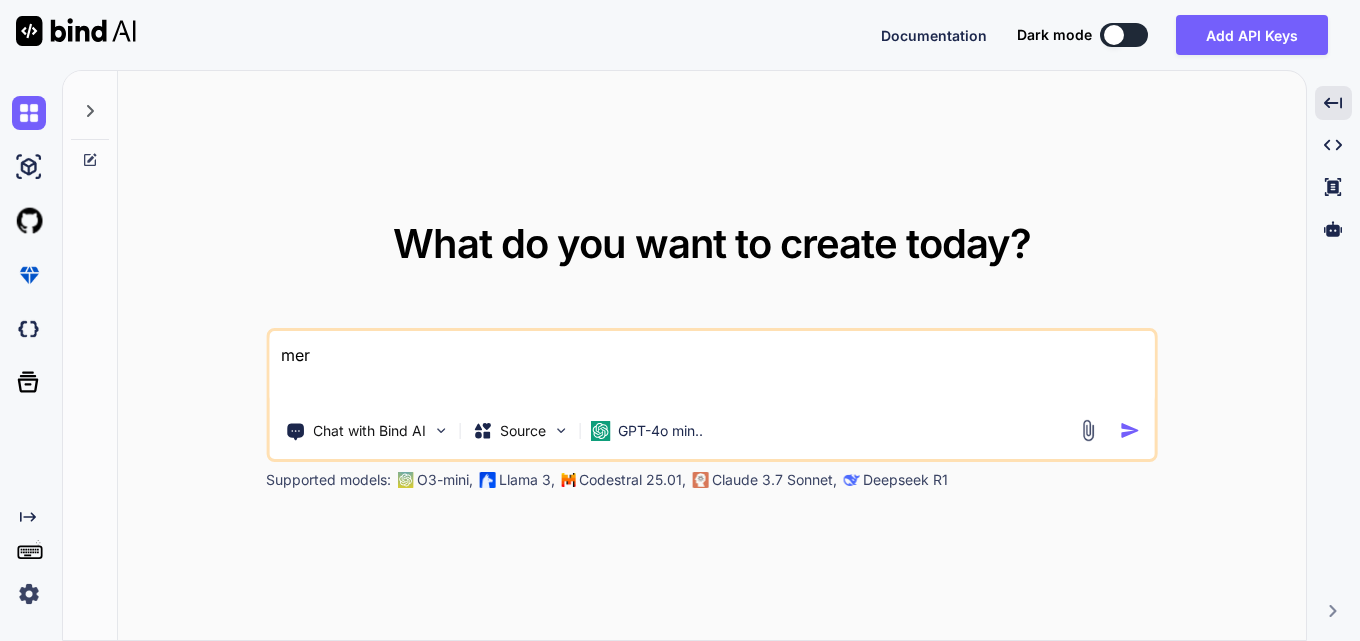 type on "x" 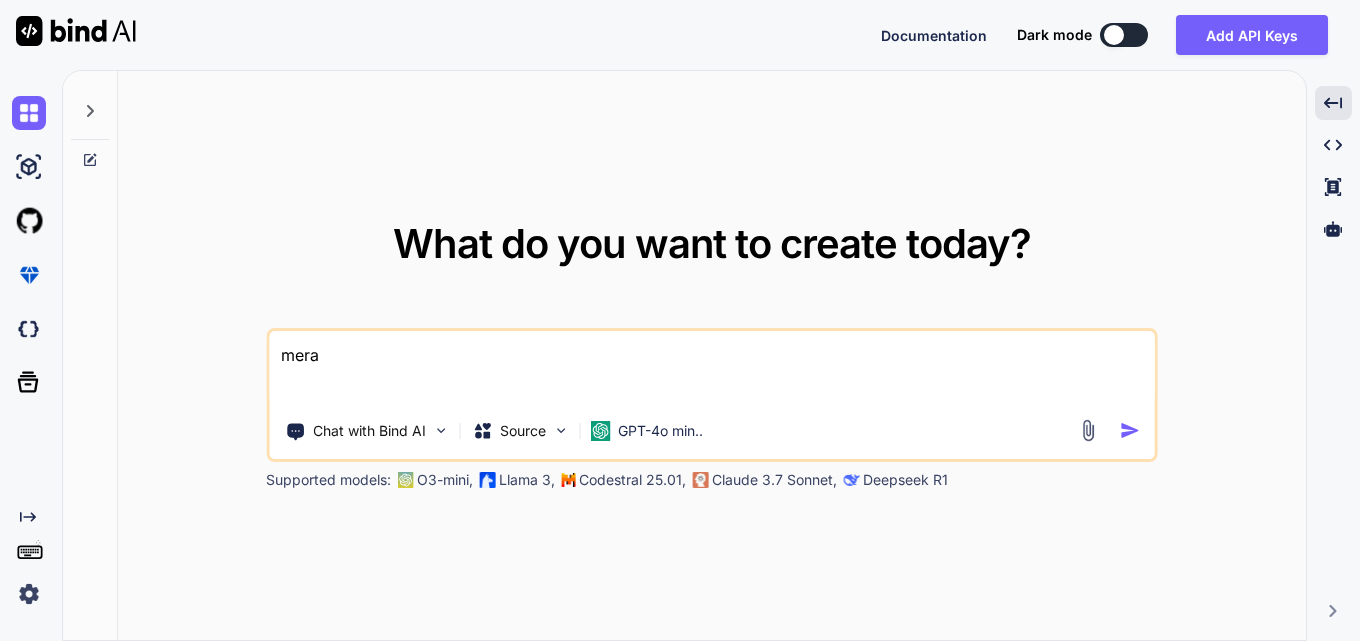 type on "x" 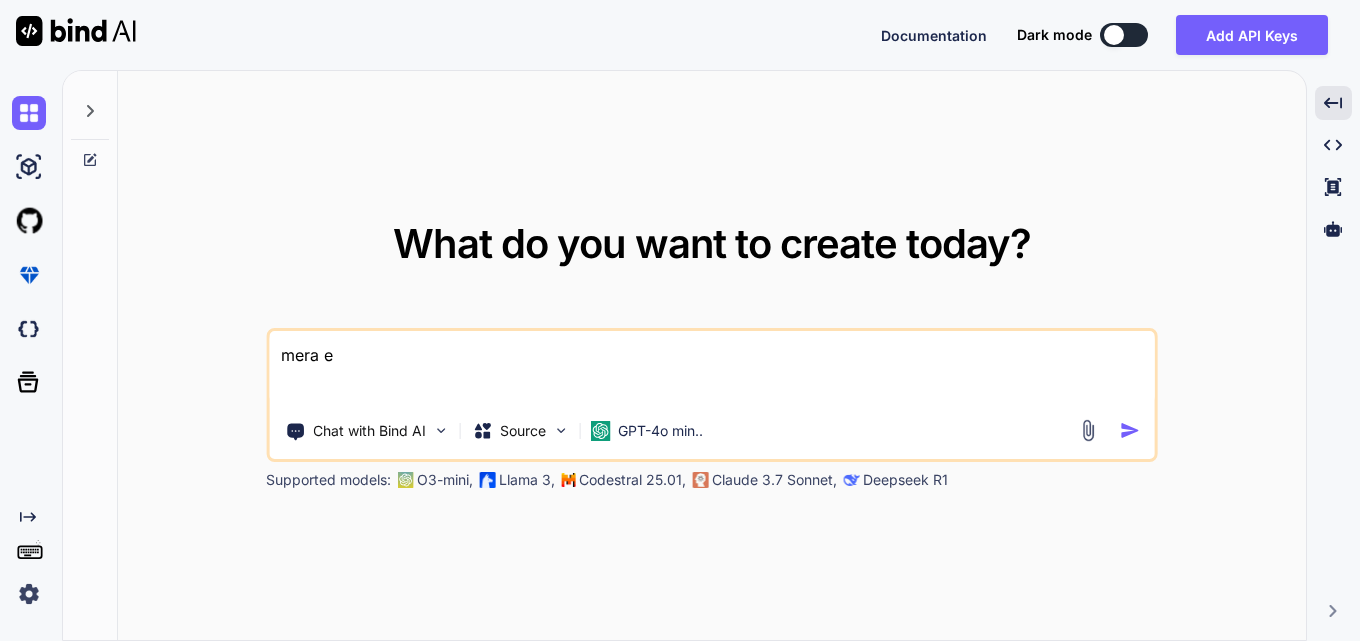 type on "x" 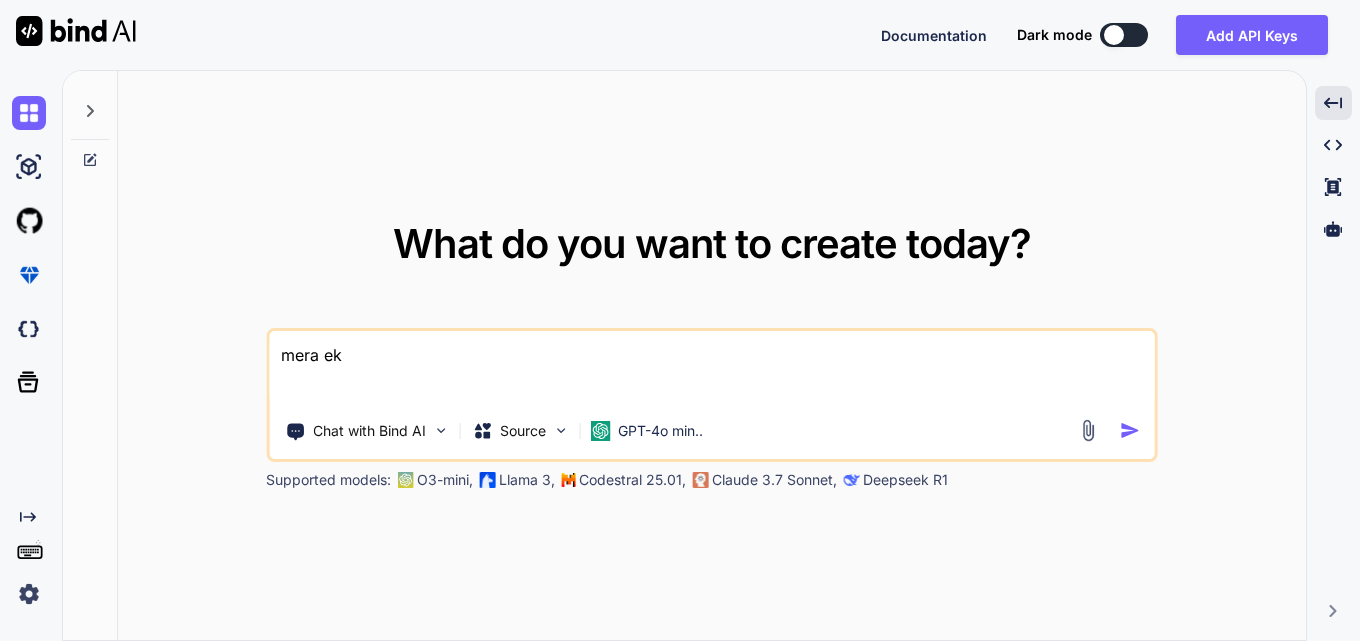 type on "x" 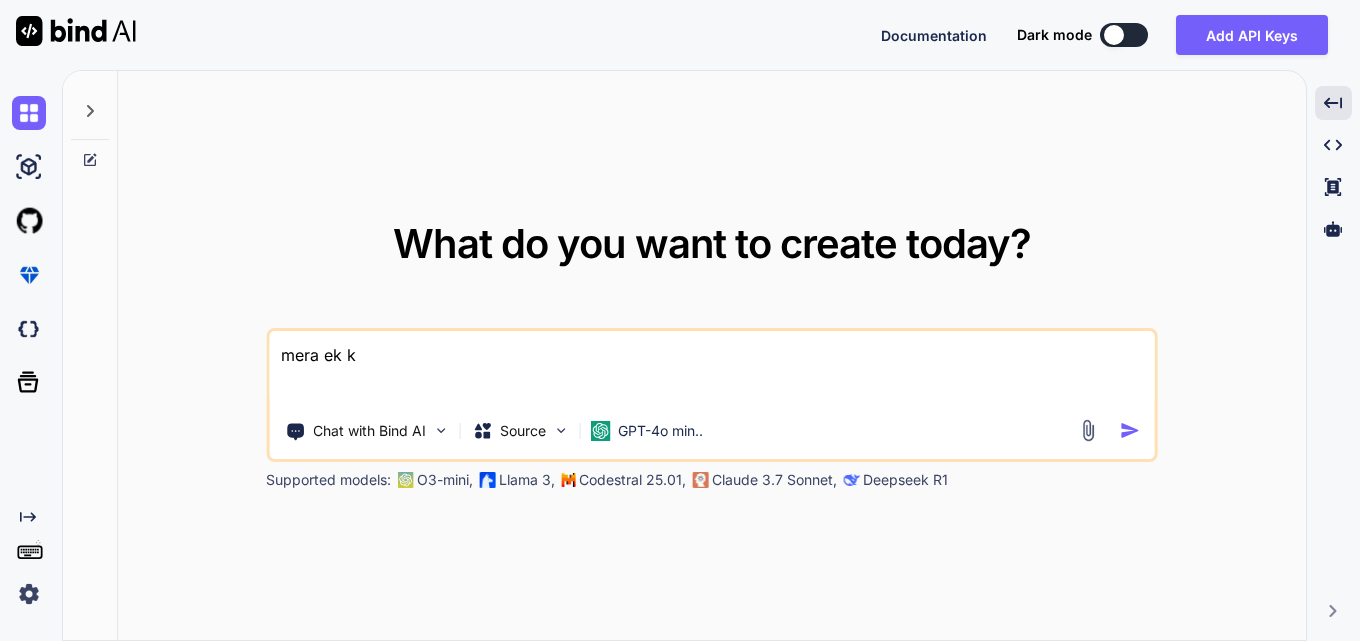 type on "x" 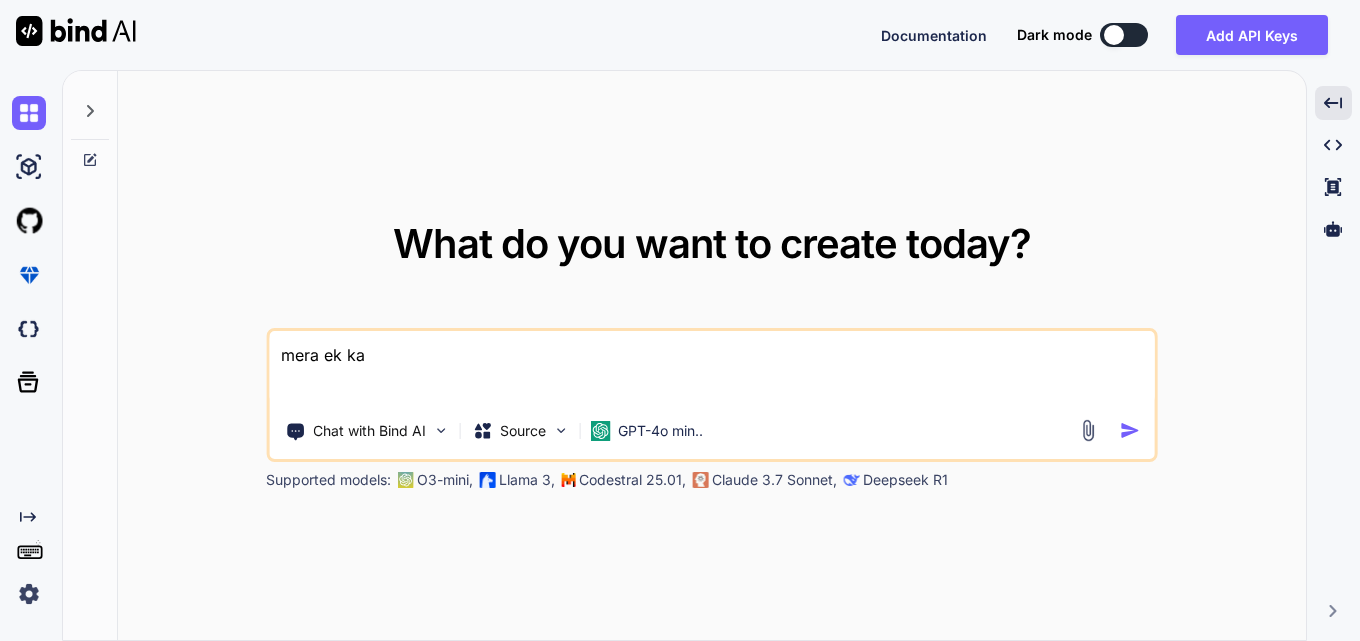 type on "x" 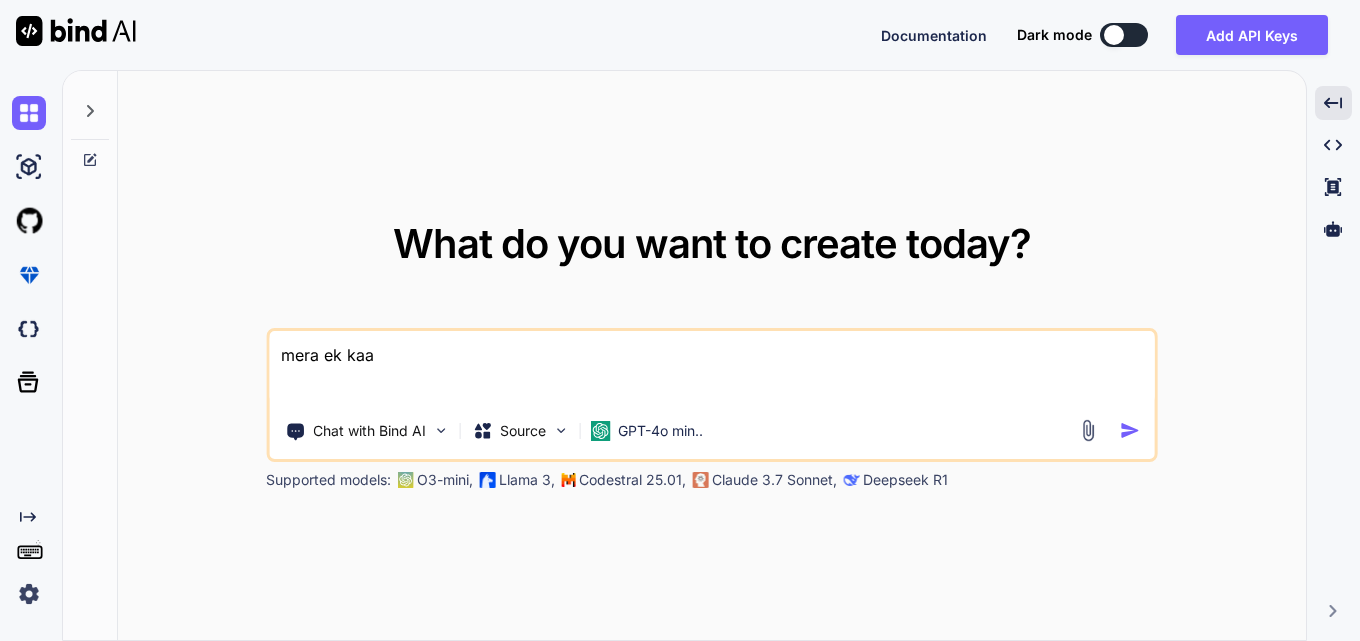 type on "x" 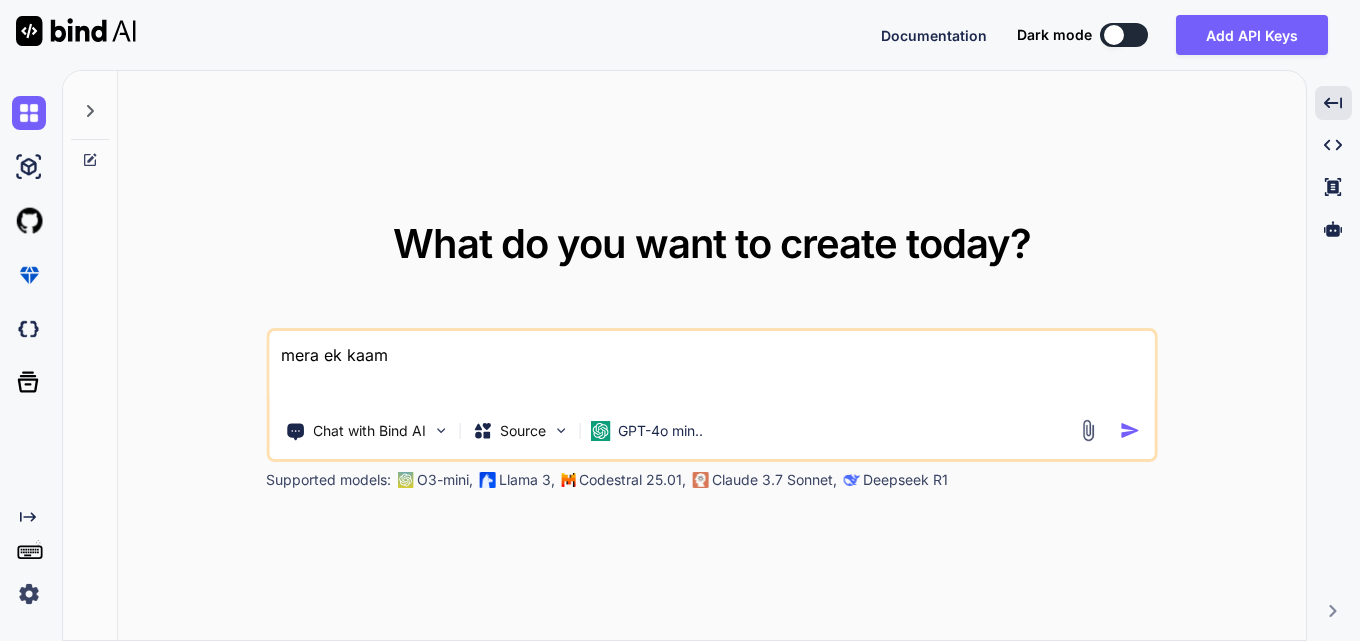 type on "x" 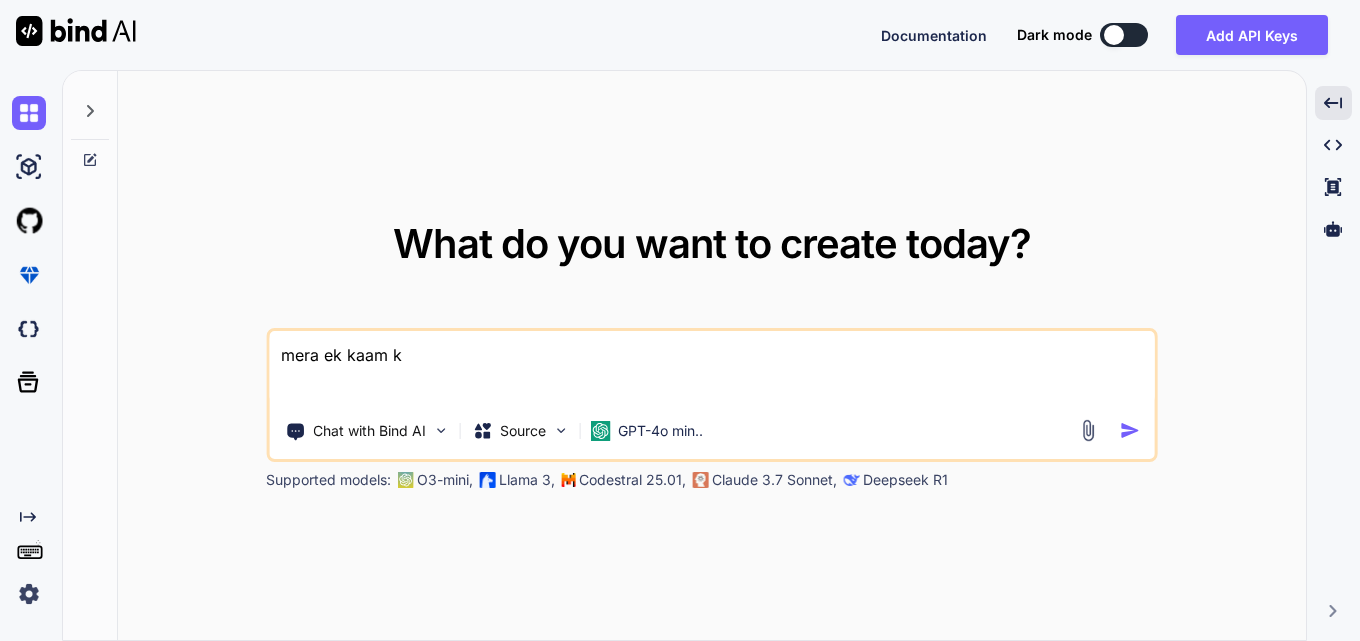 type on "x" 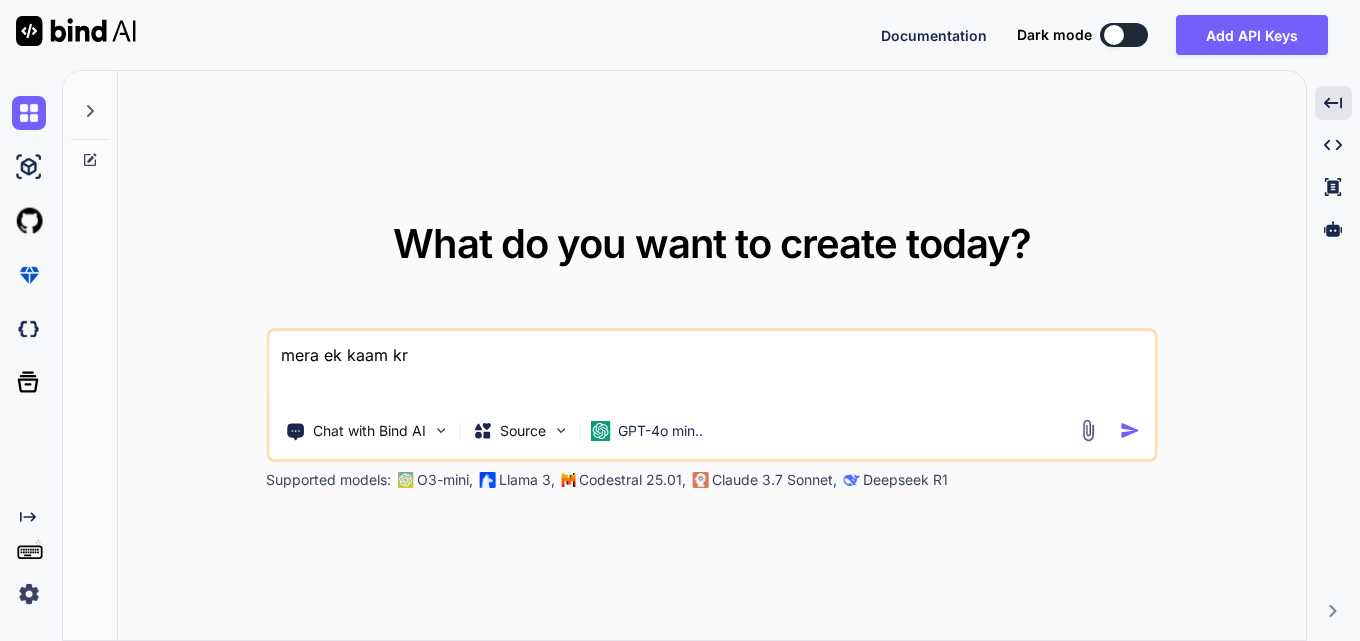type on "x" 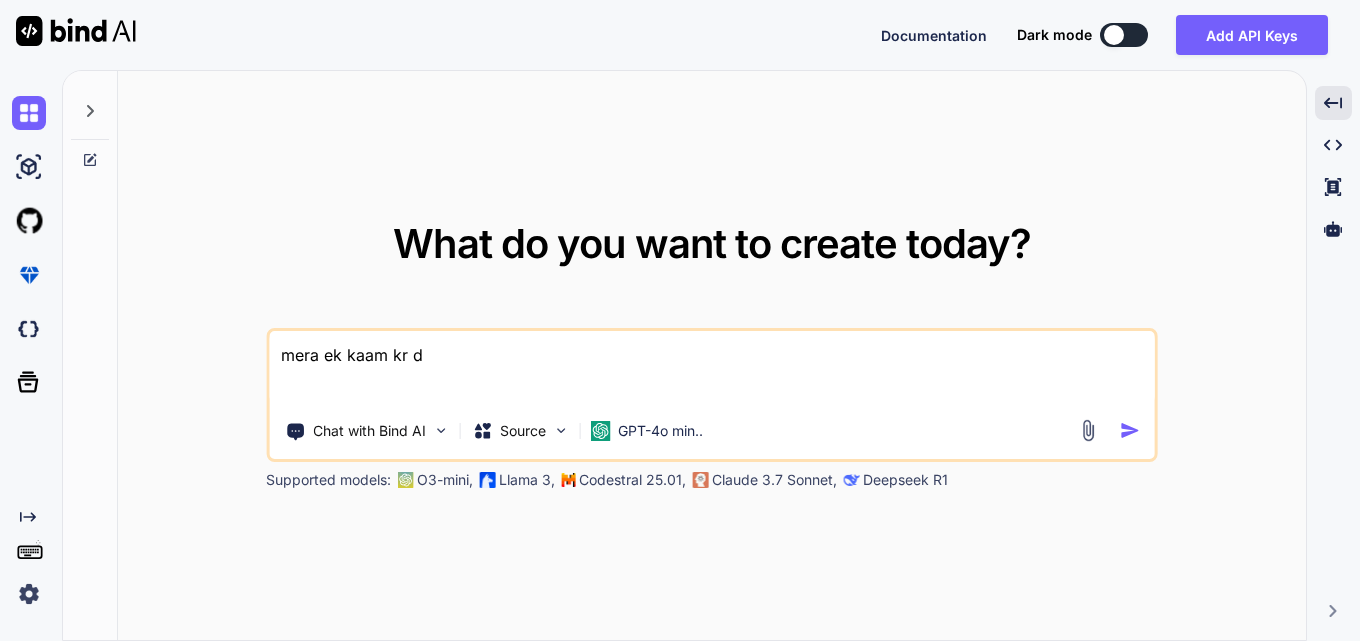 type on "x" 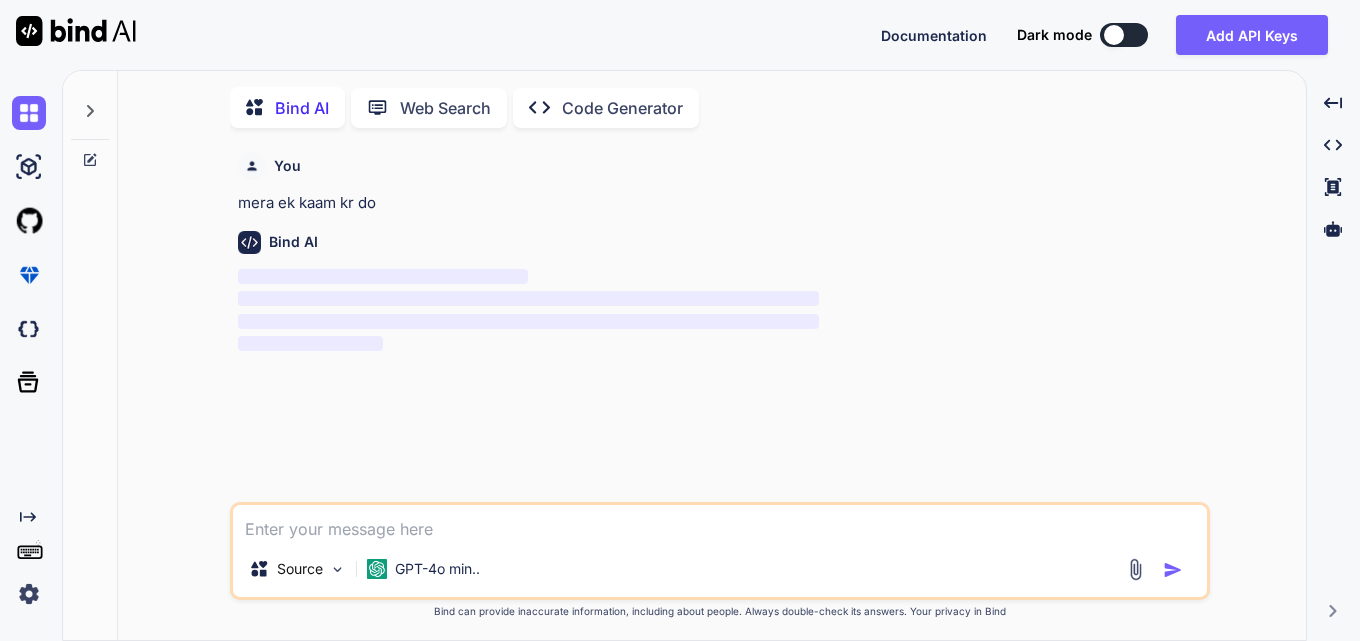 scroll, scrollTop: 8, scrollLeft: 0, axis: vertical 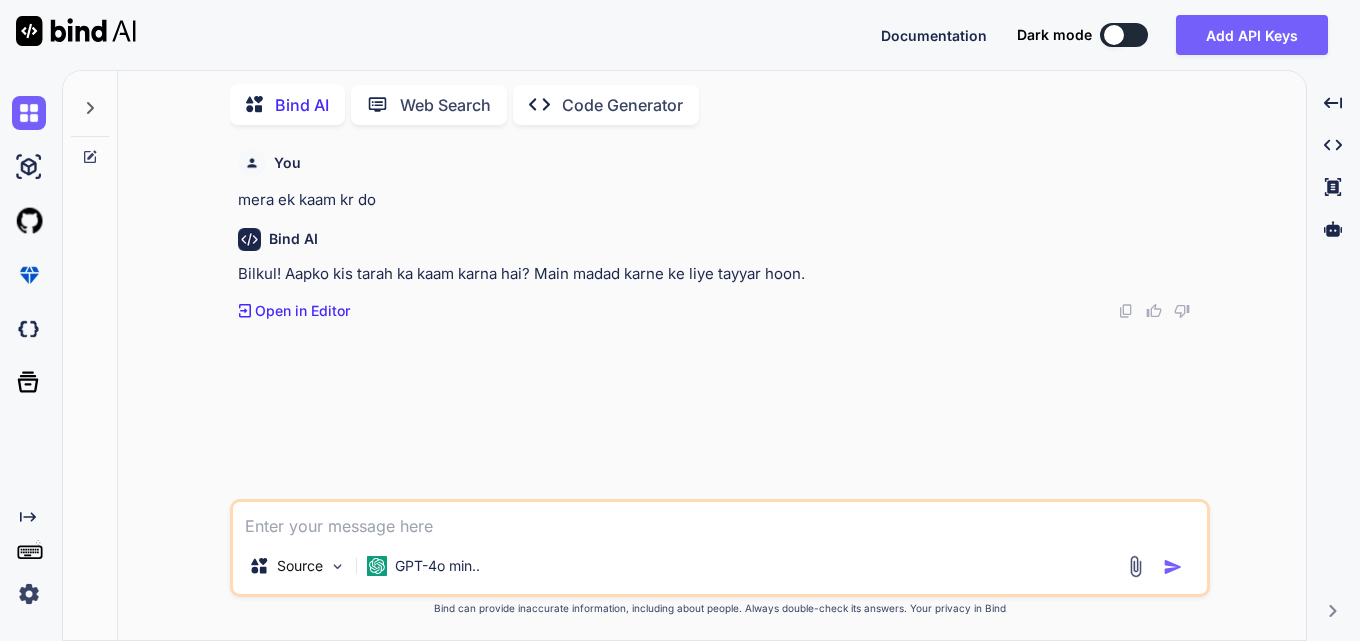 click at bounding box center [720, 520] 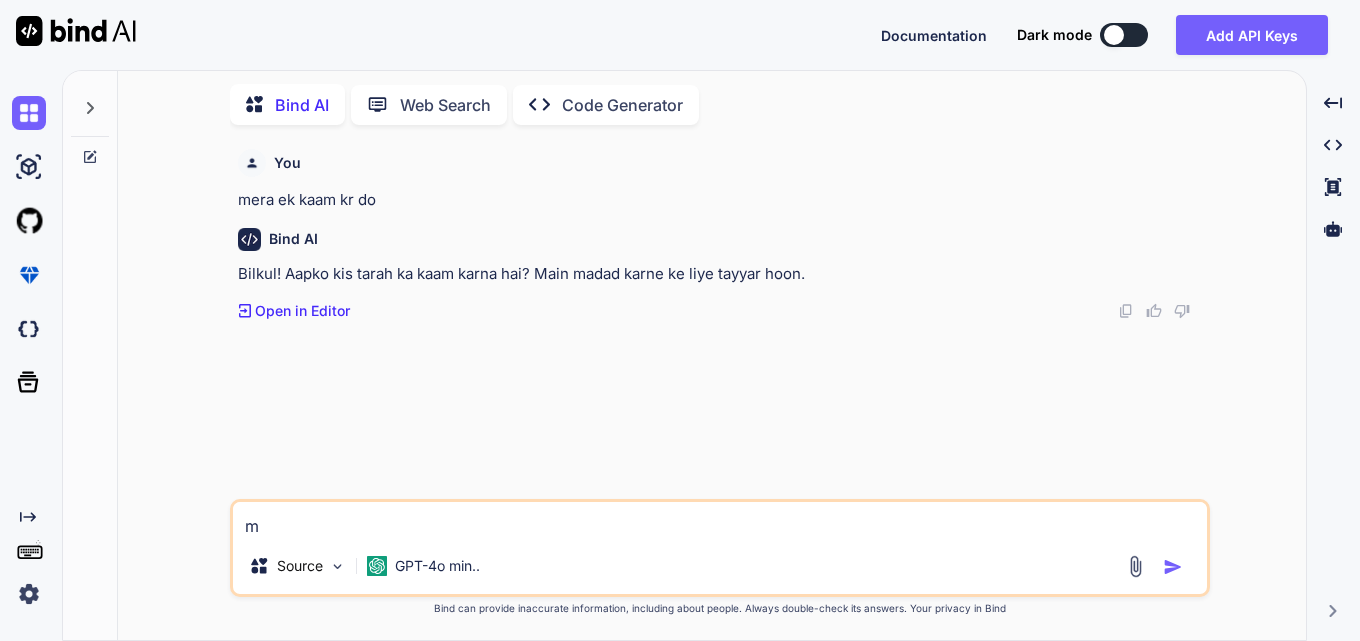 type on "x" 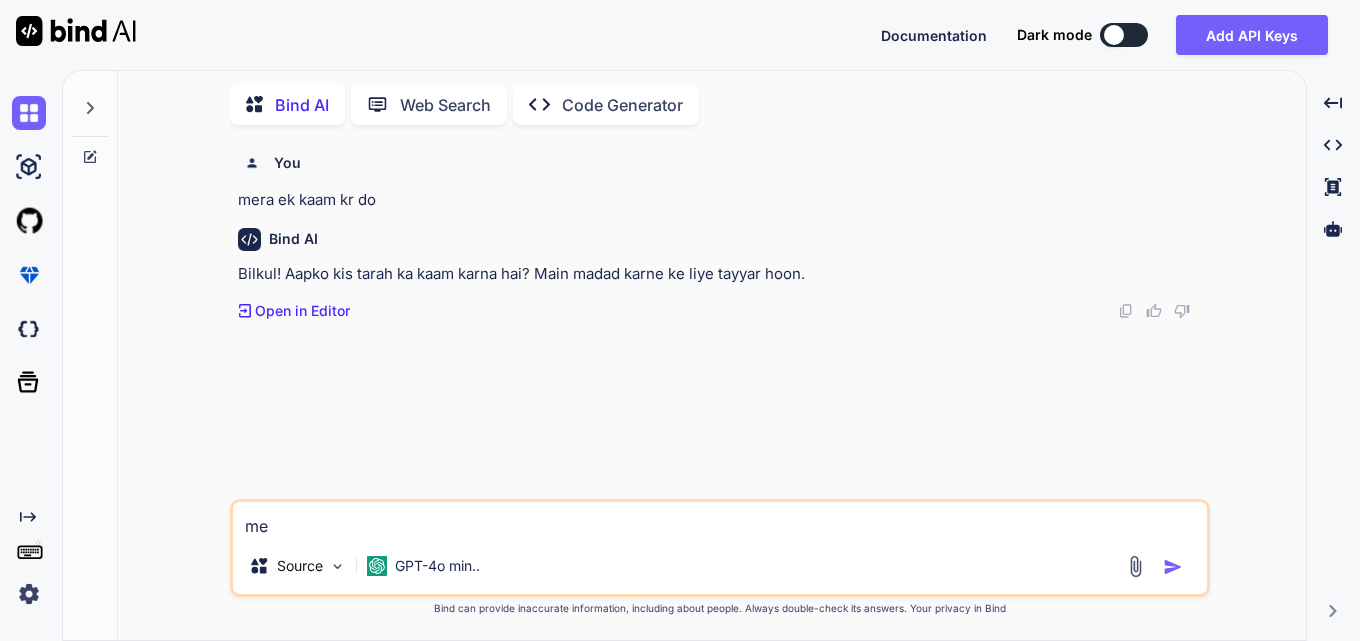 type on "x" 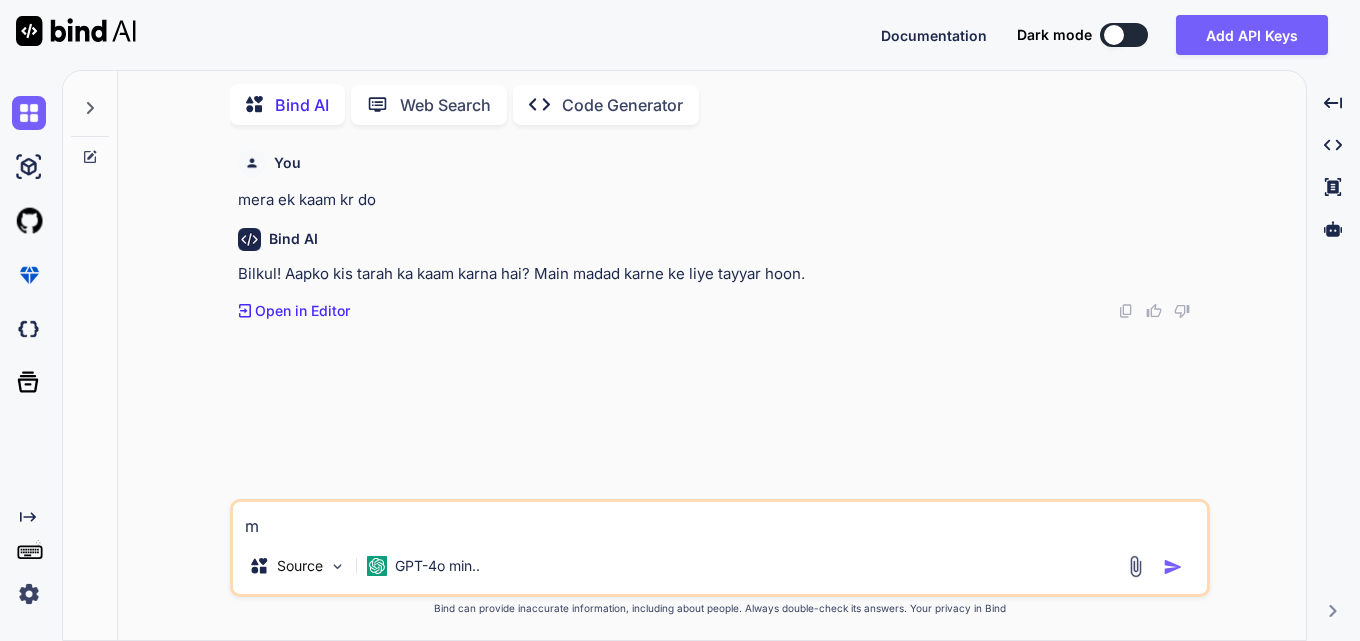 type on "x" 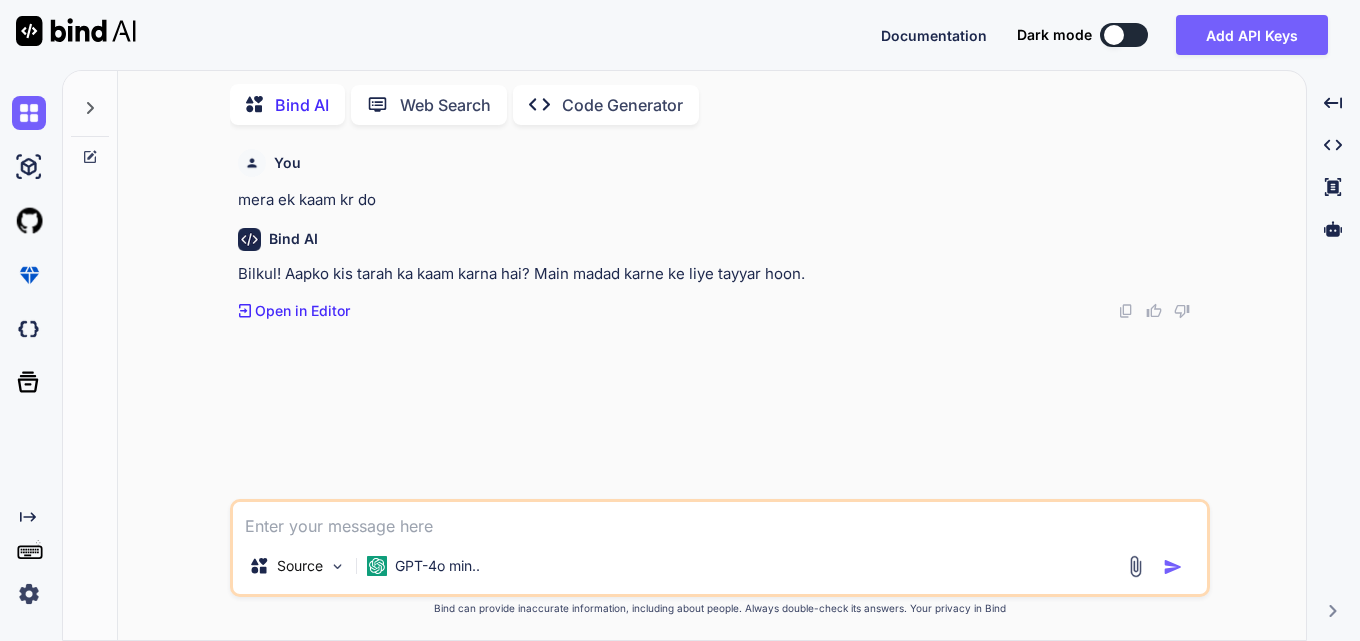 type on "x" 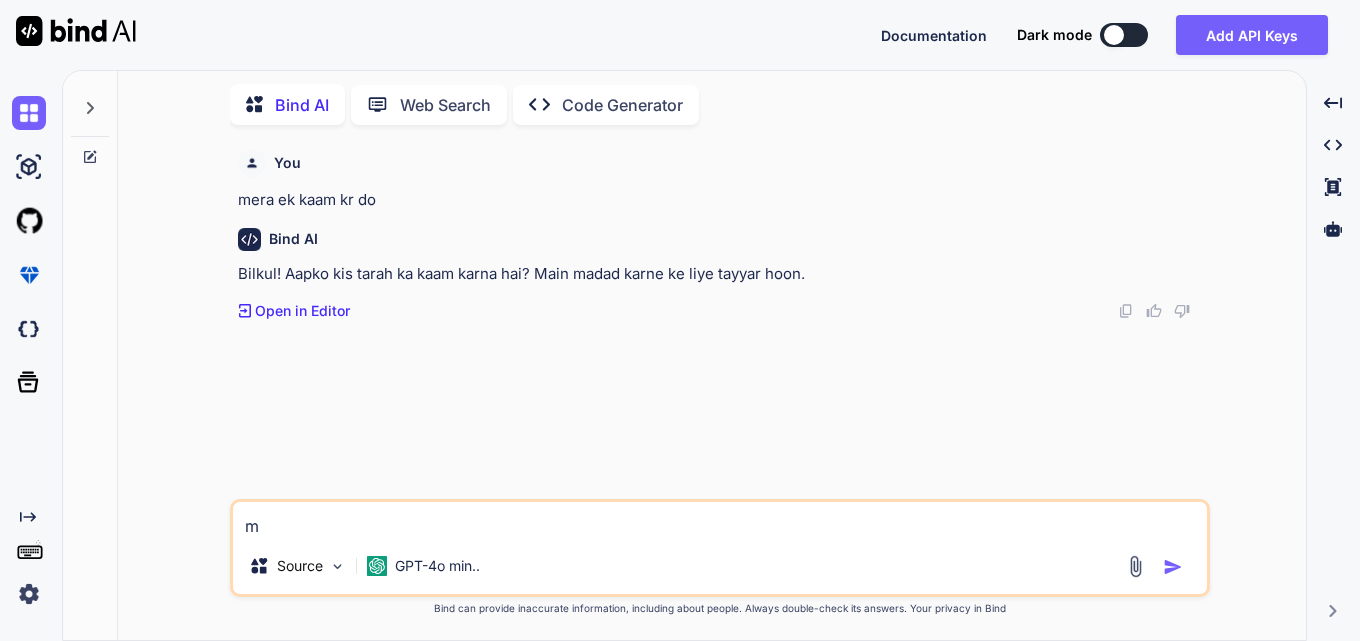 type on "x" 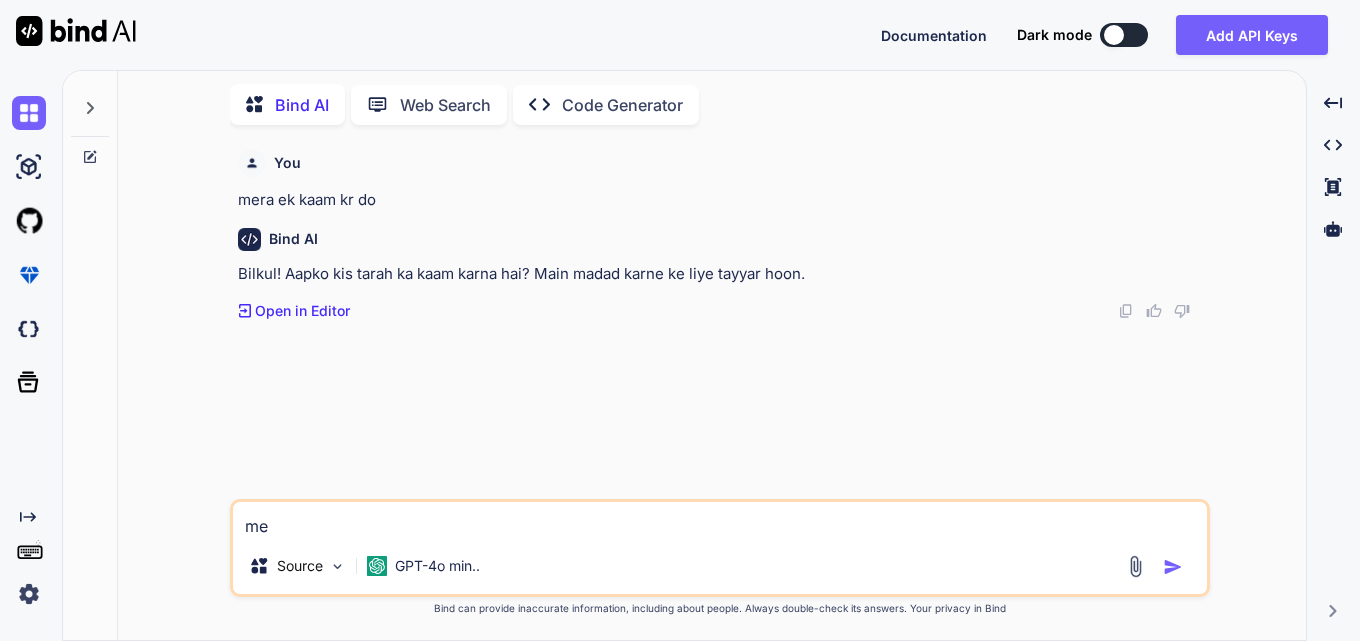 type on "x" 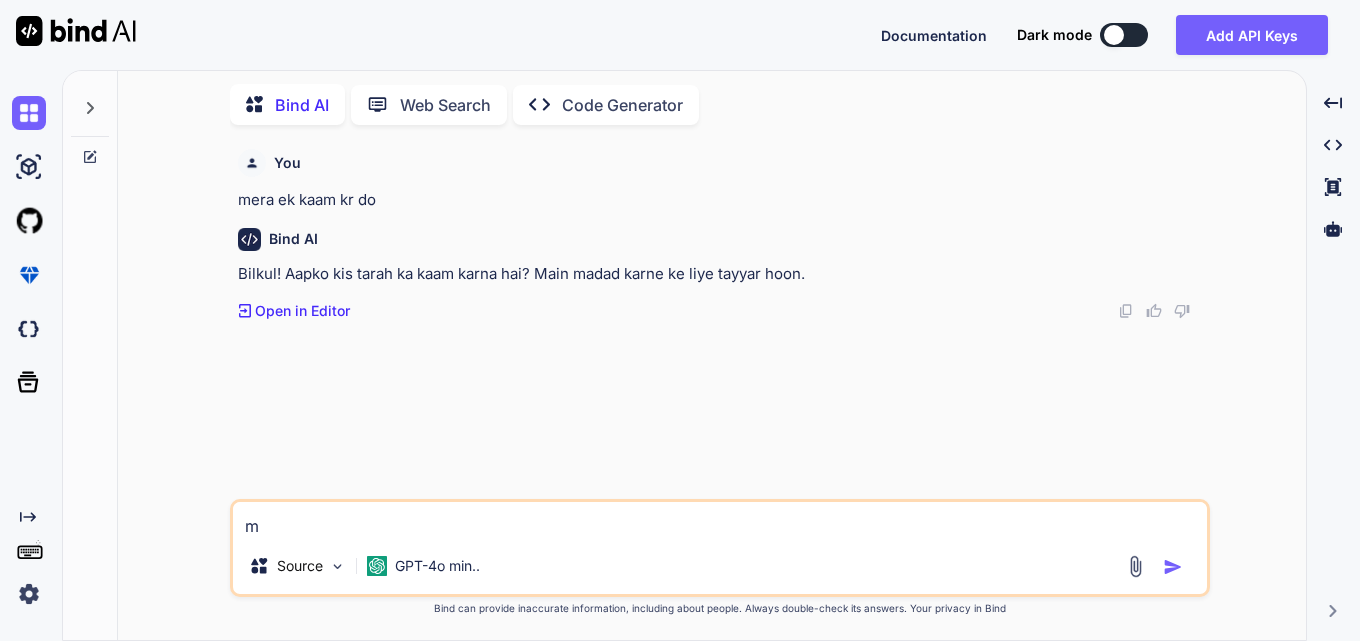 type on "x" 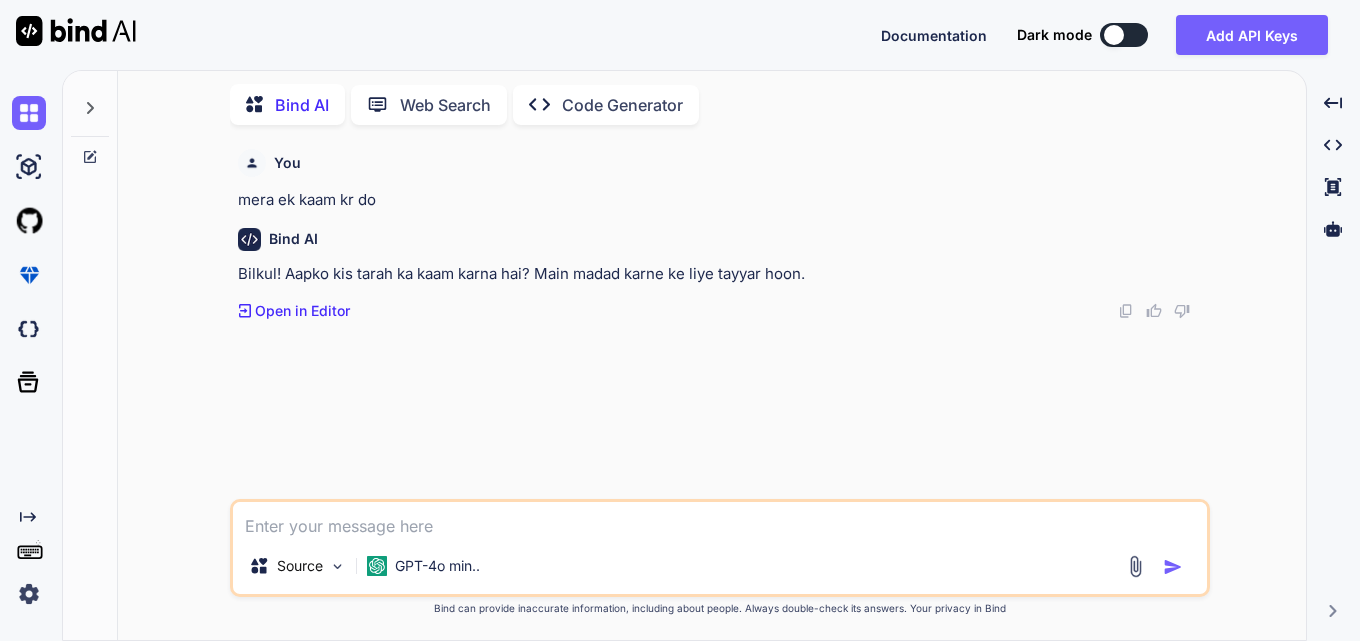 type on "x" 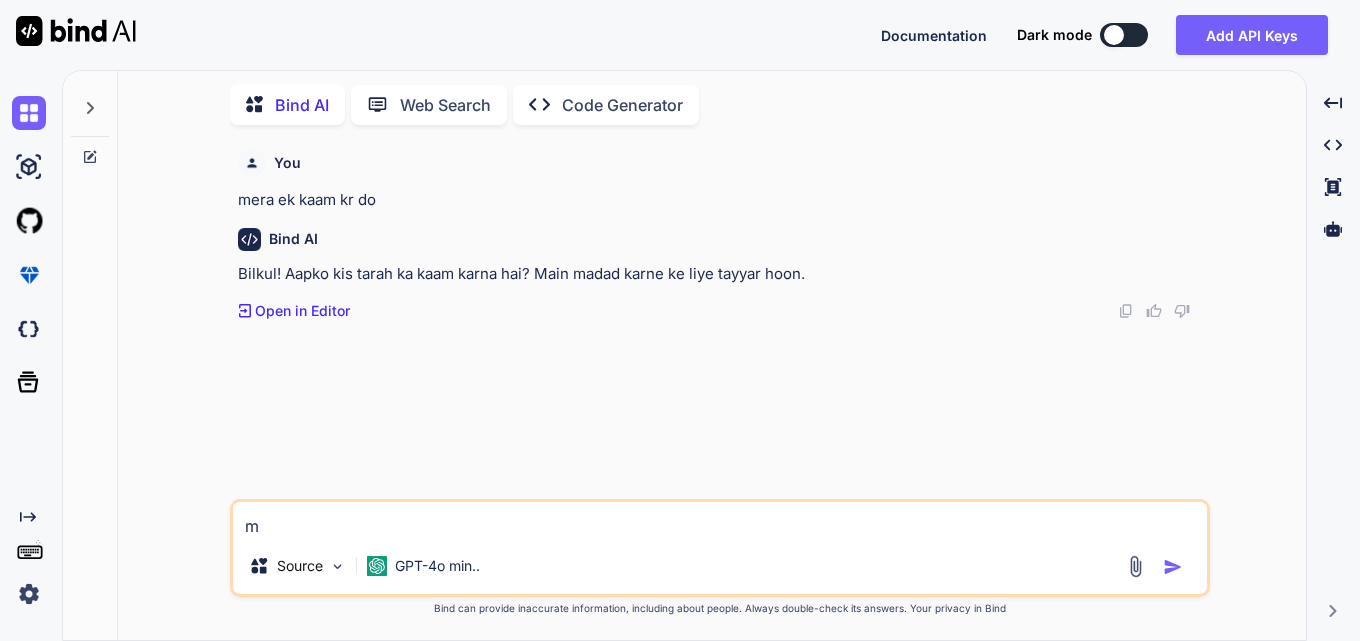 type on "x" 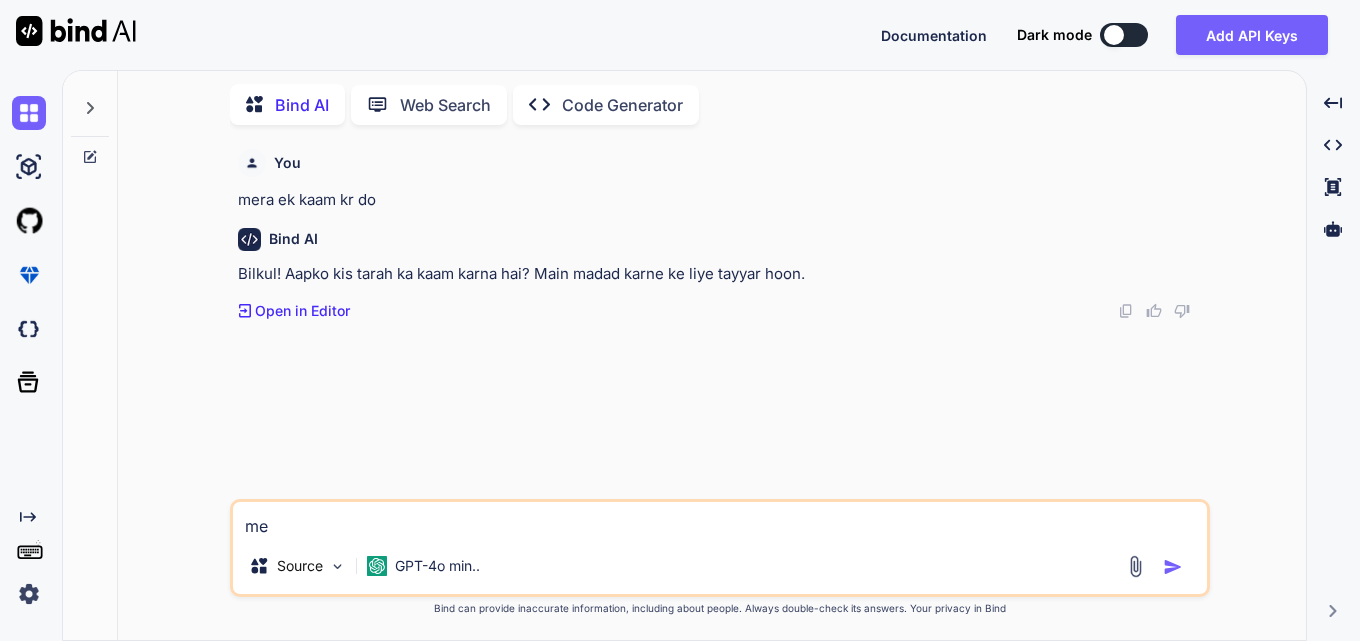 type on "x" 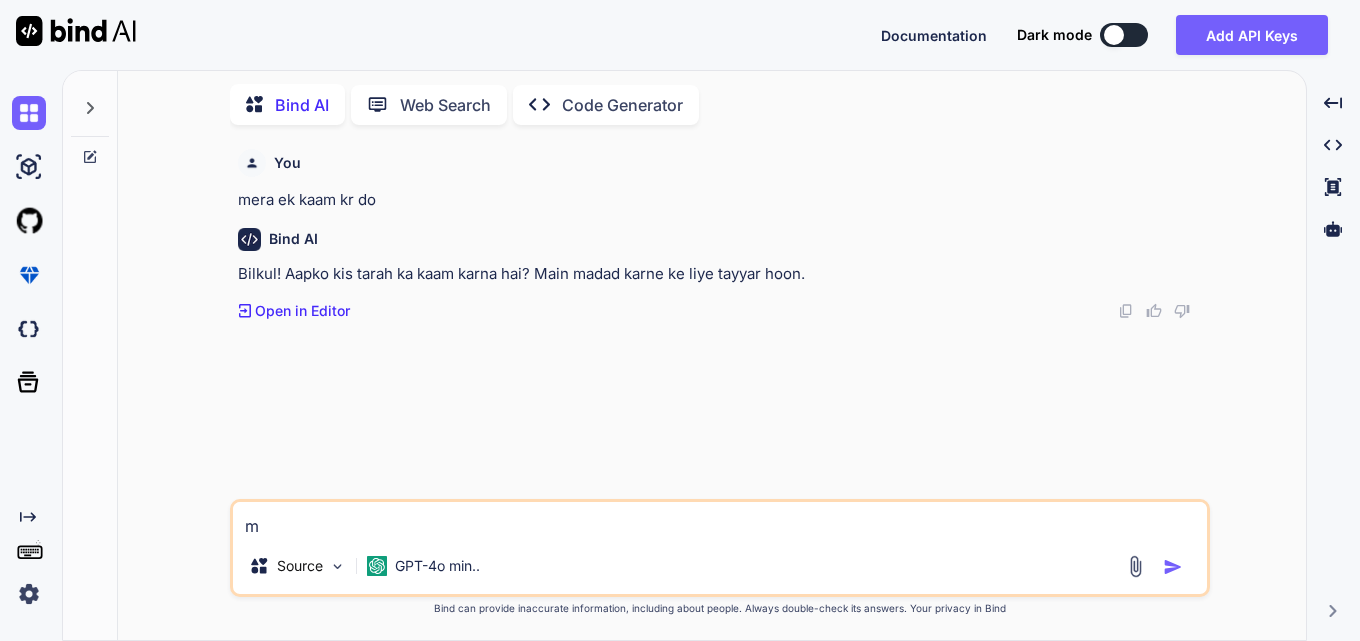 type on "x" 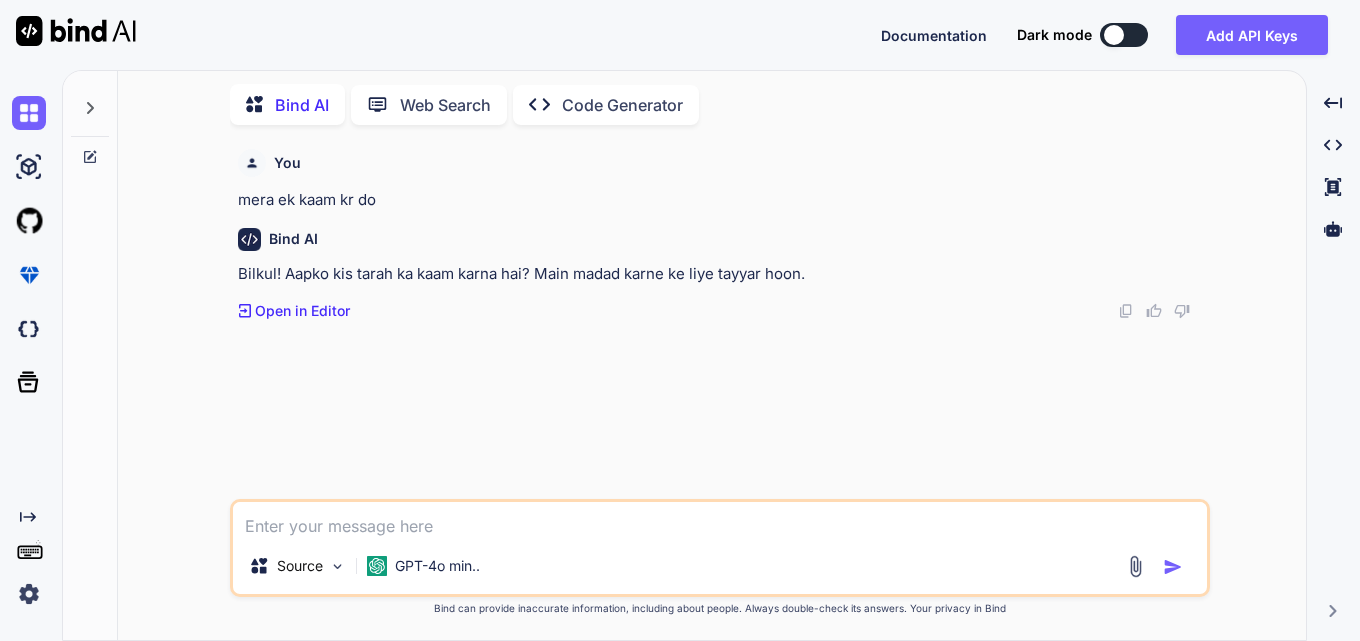 type on "x" 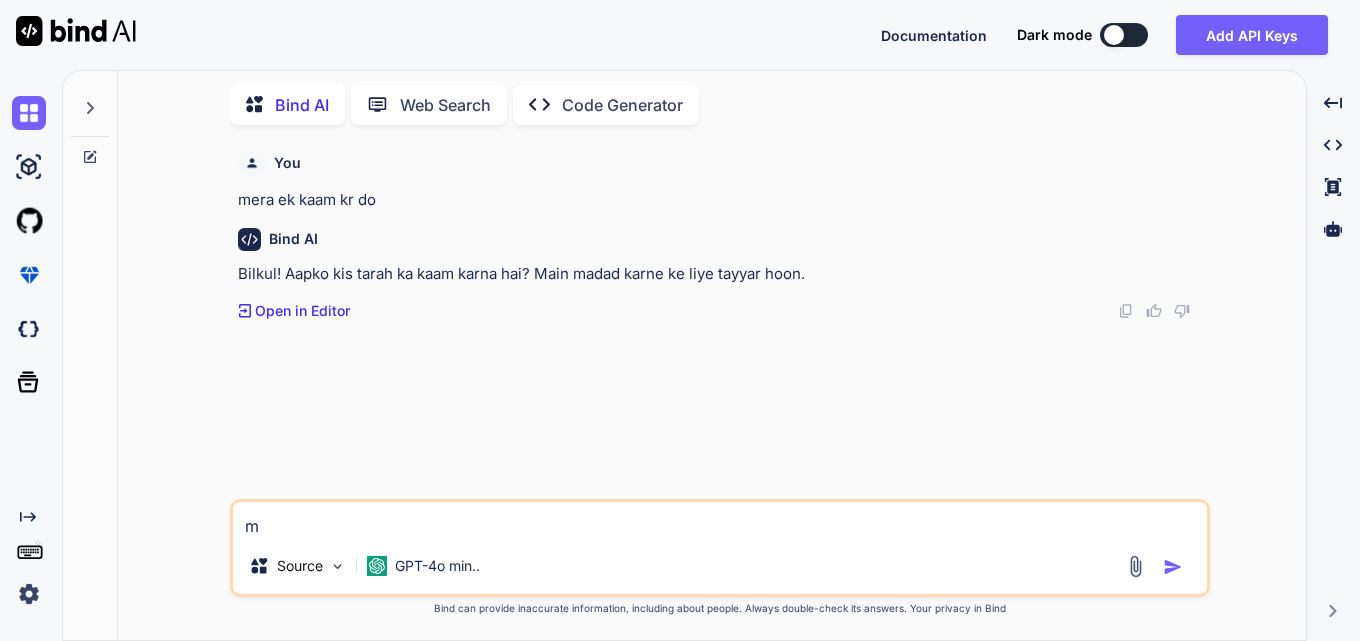type on "x" 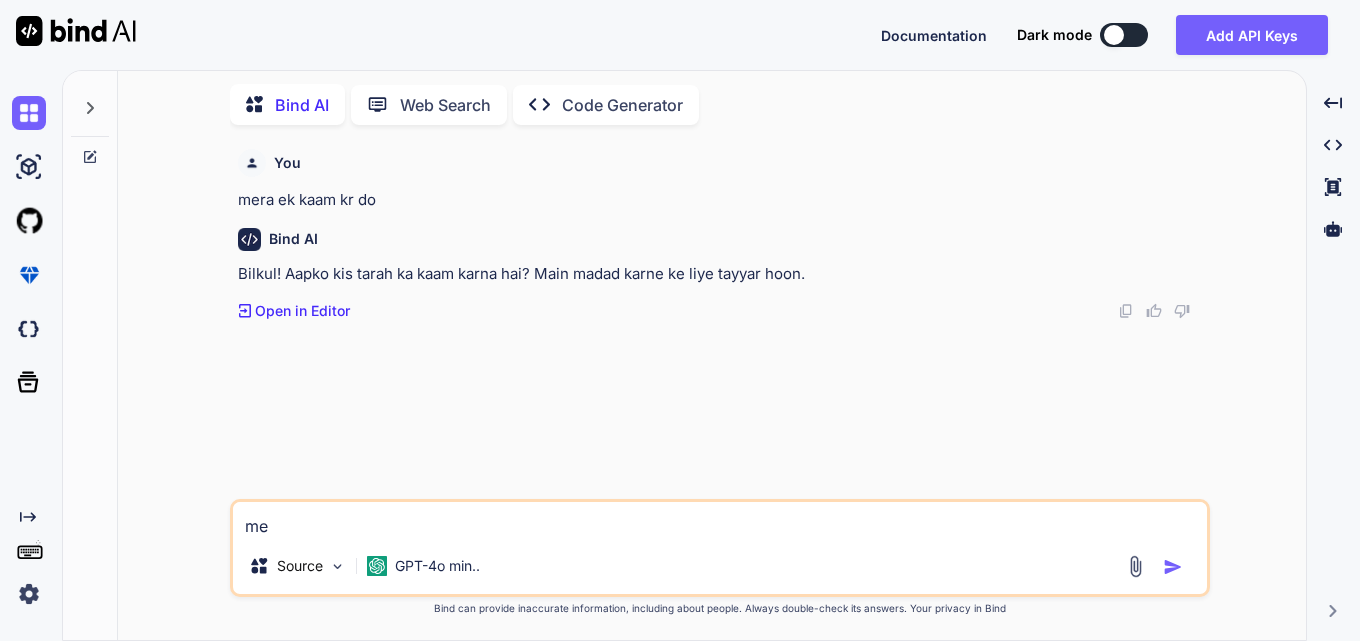 type on "x" 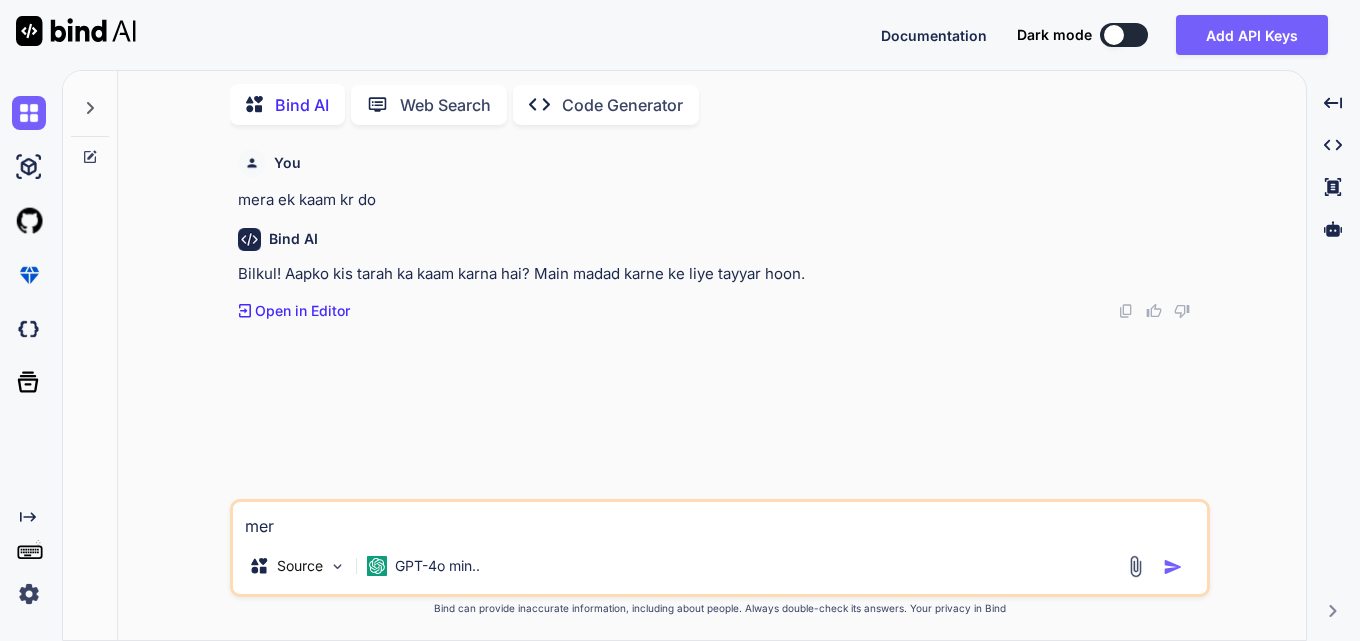 type on "x" 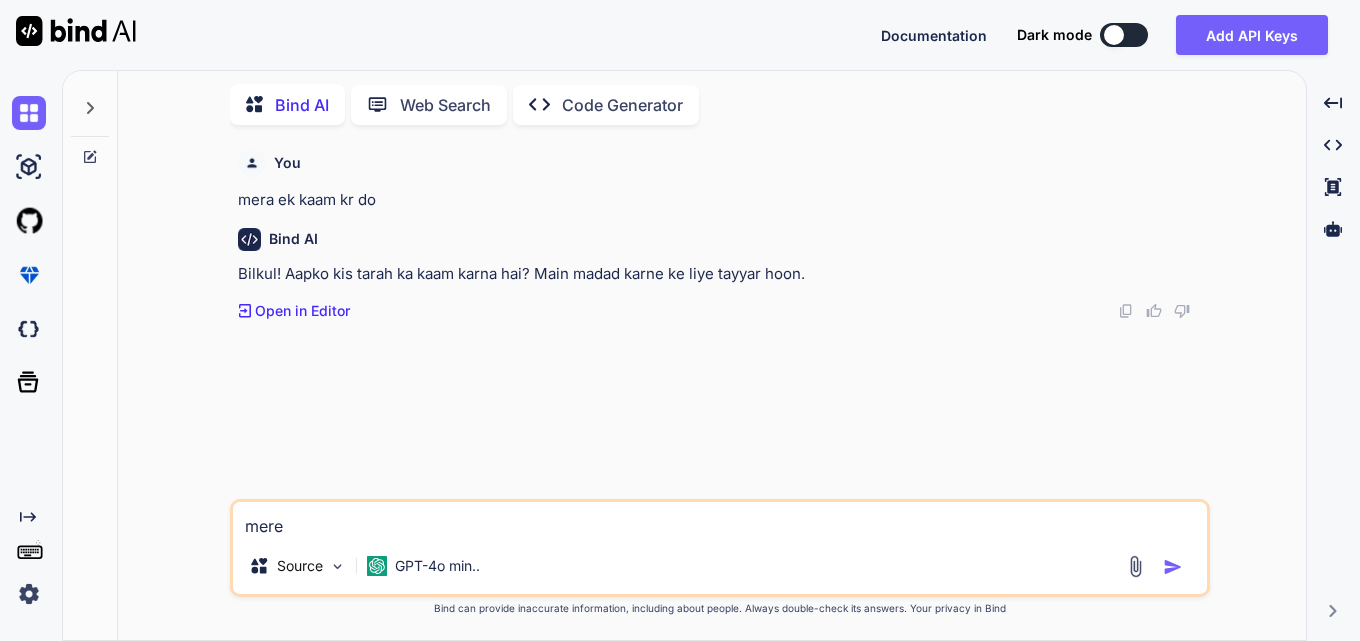 type on "x" 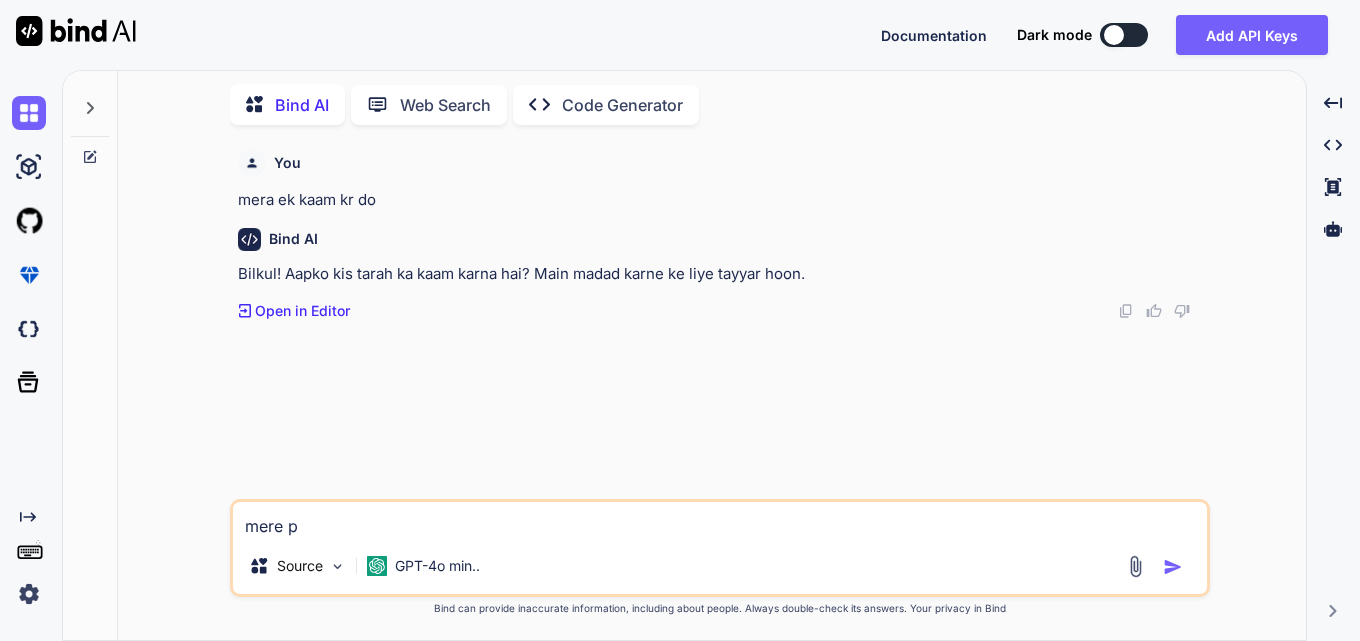 type on "x" 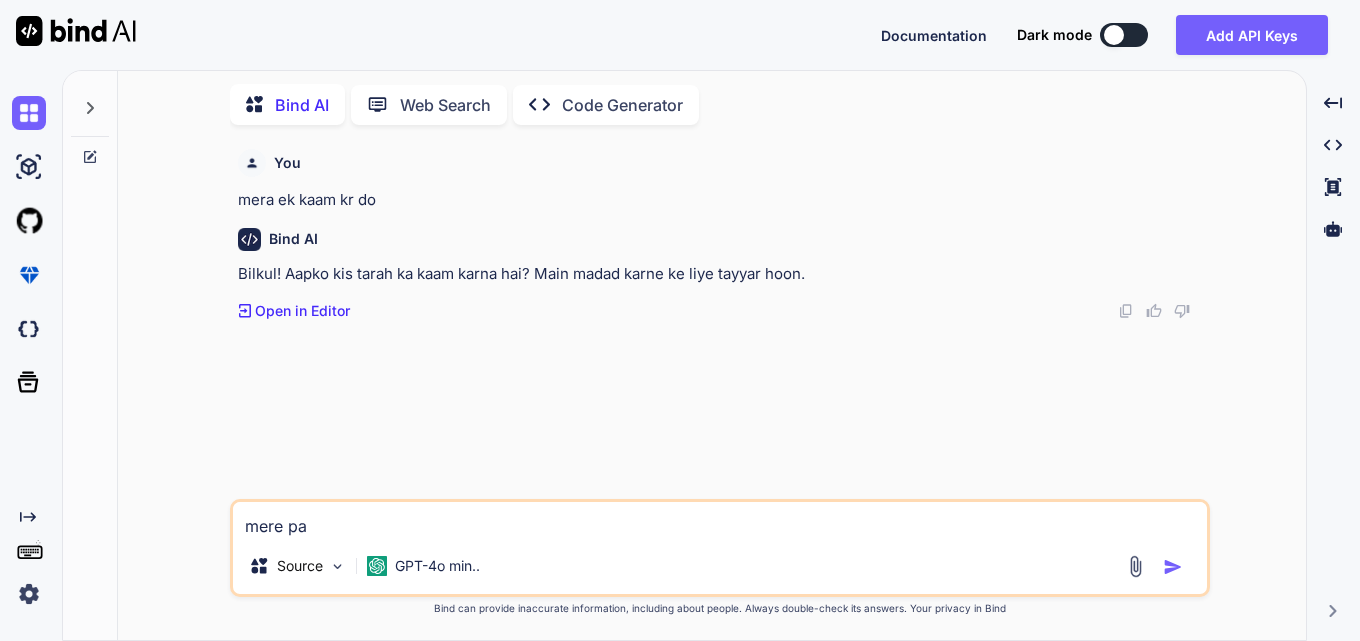 type on "x" 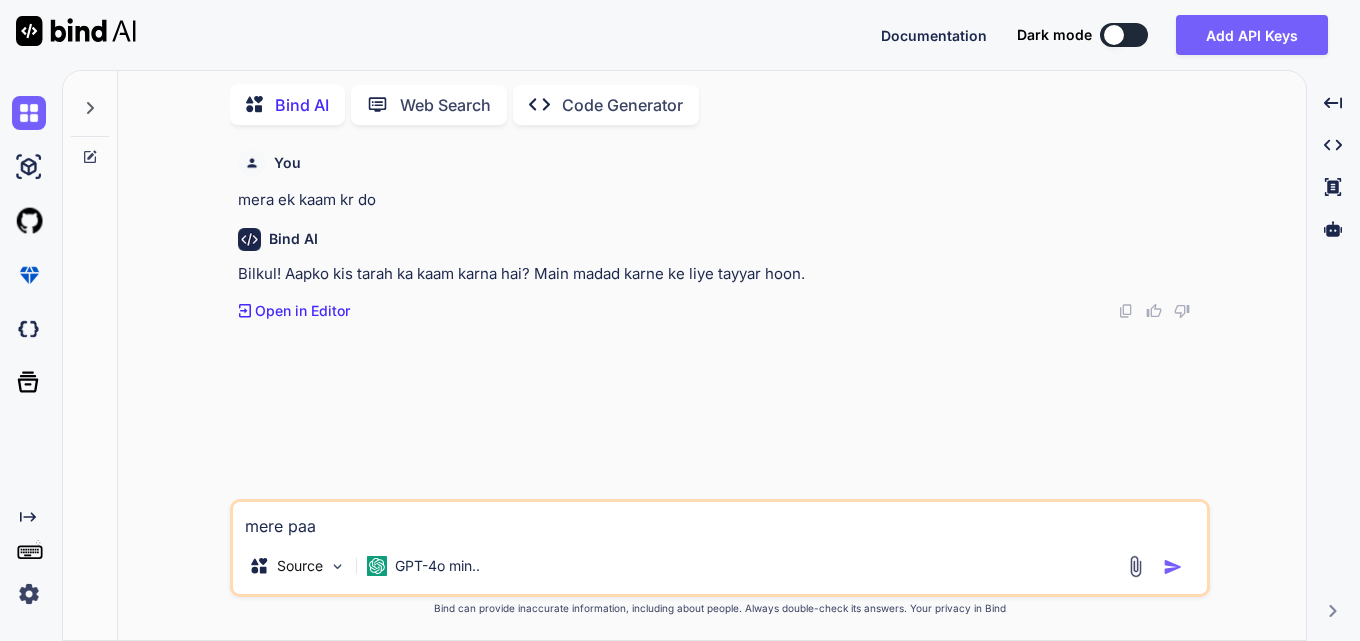 type on "x" 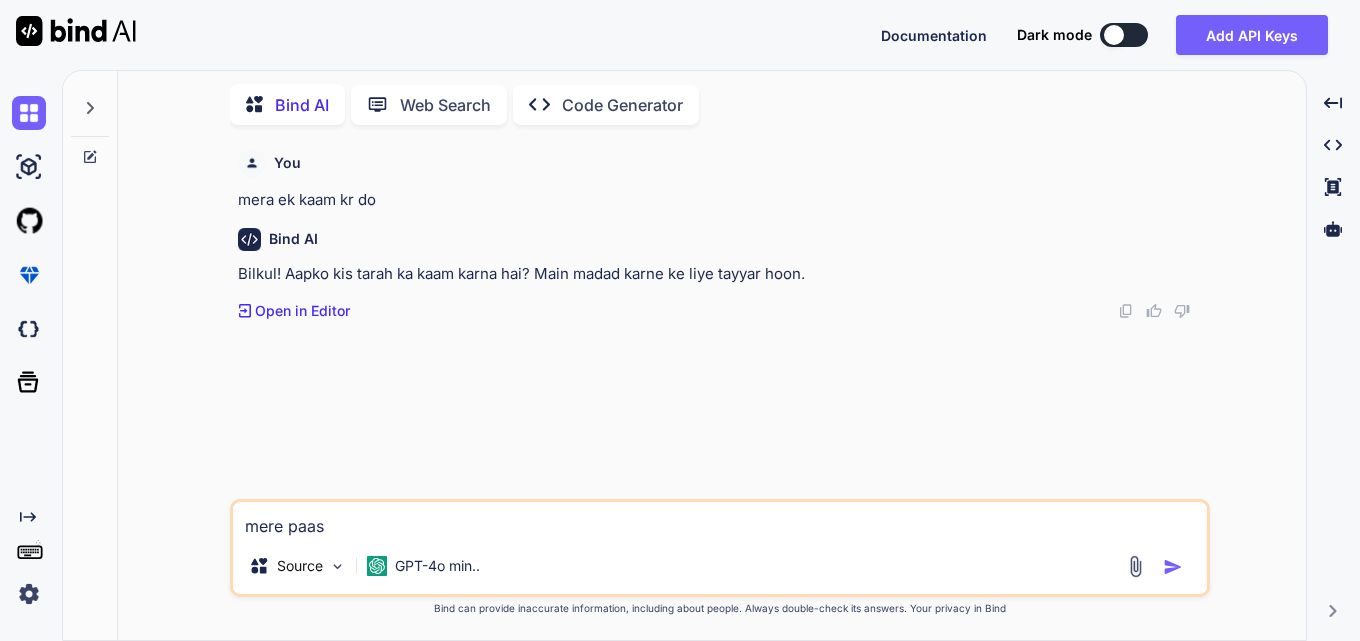 type on "x" 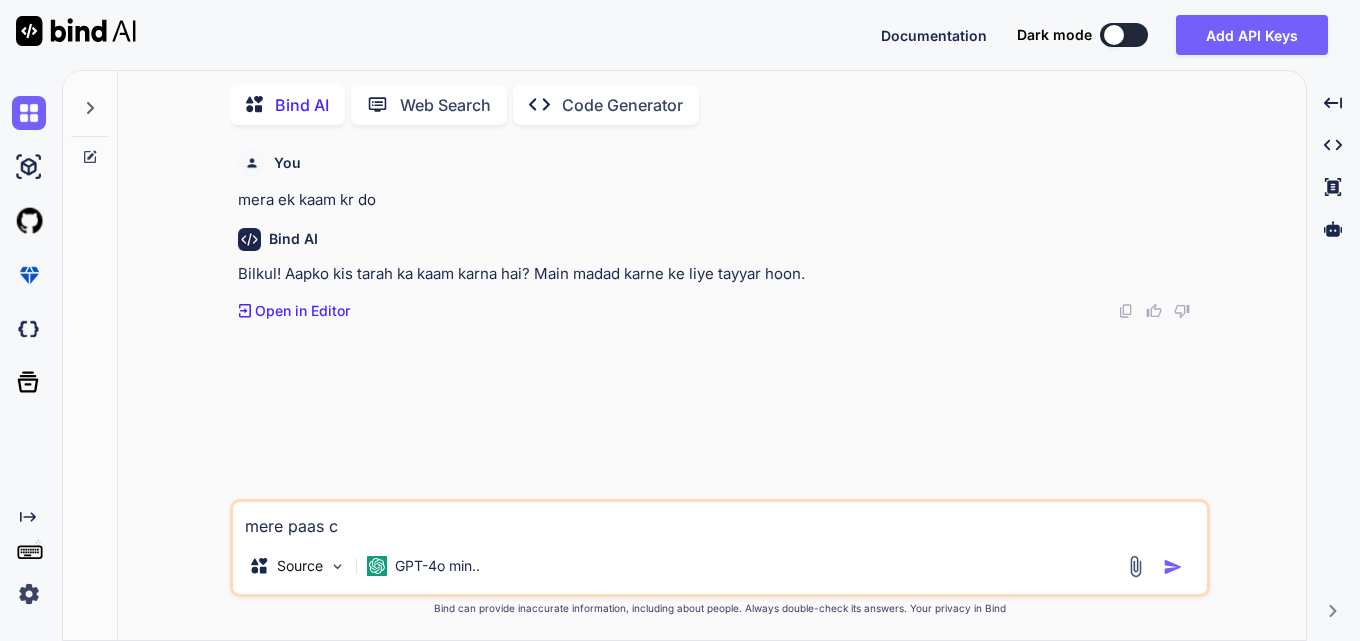 type on "x" 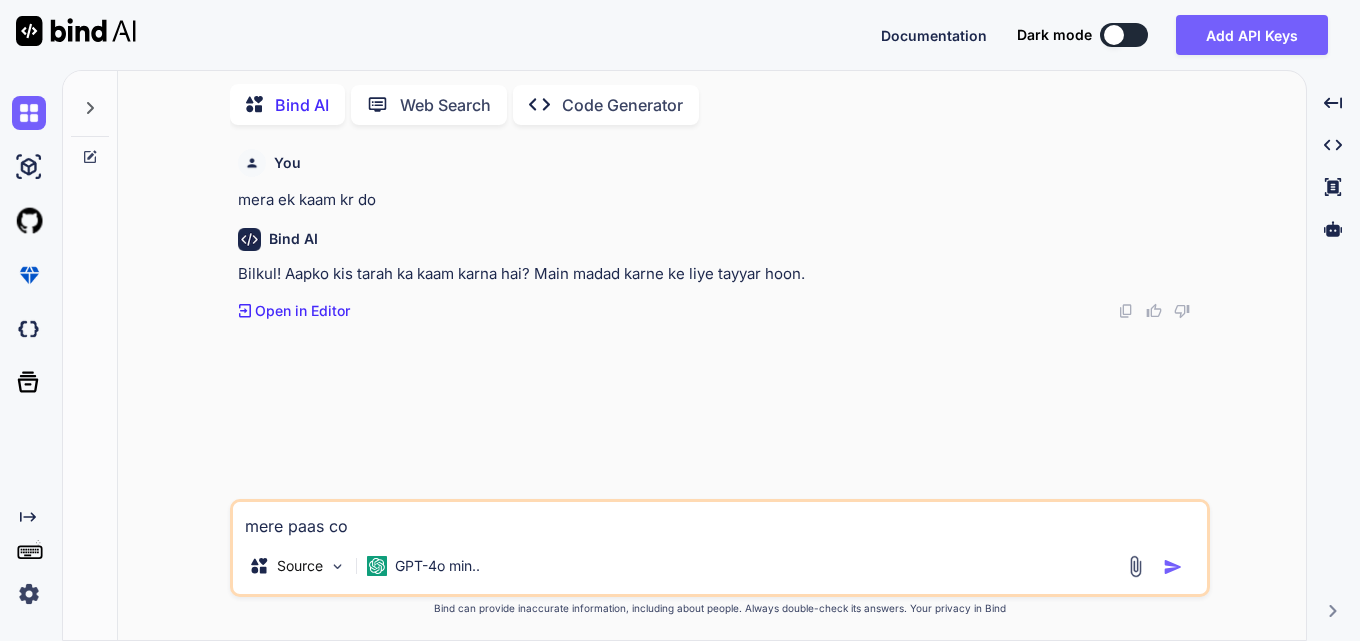 type on "x" 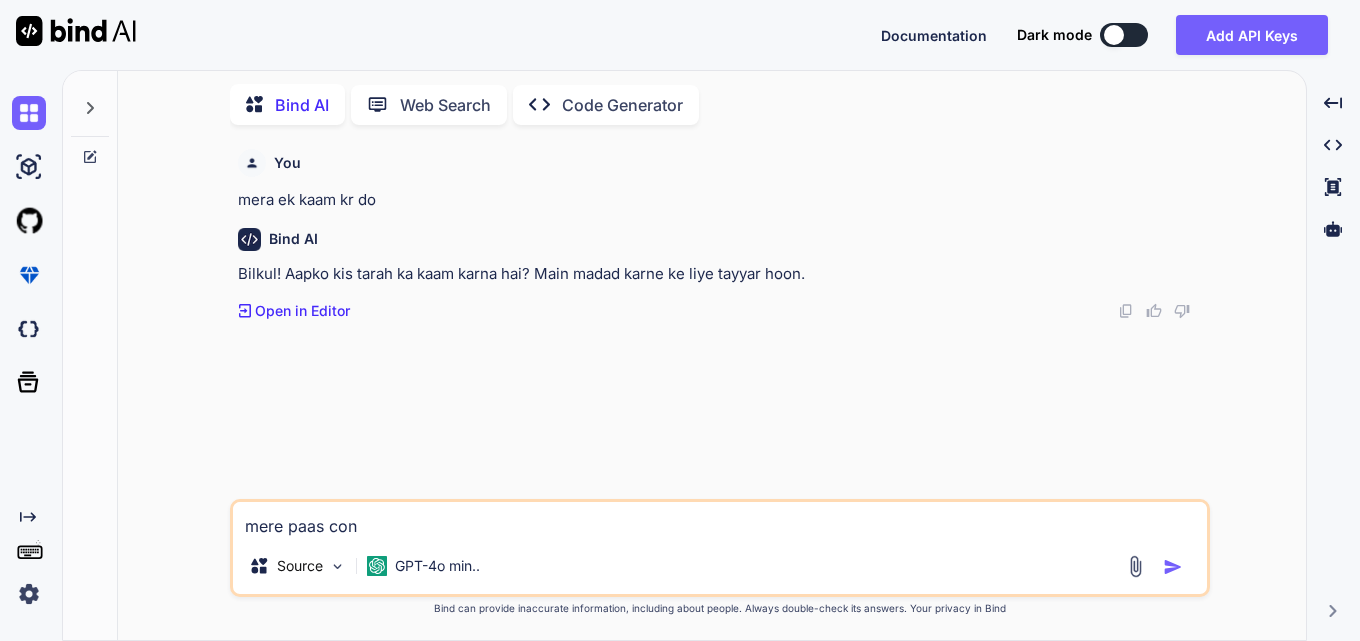 type on "x" 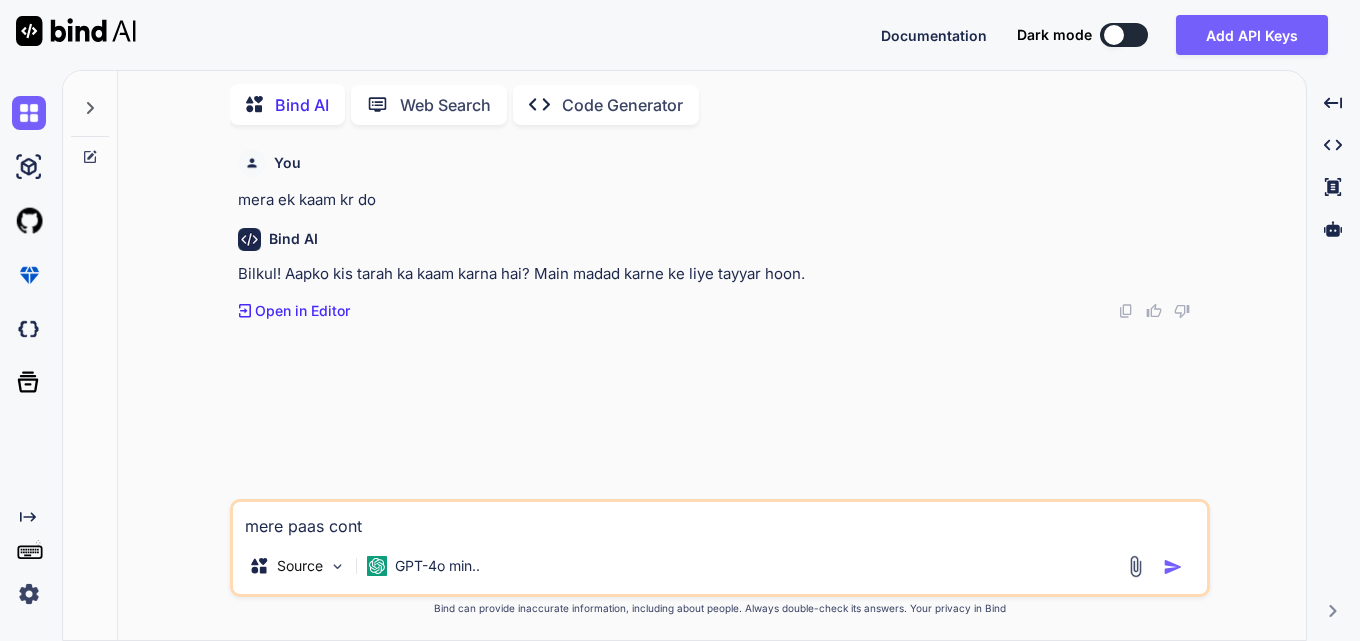 type on "mere paas conta" 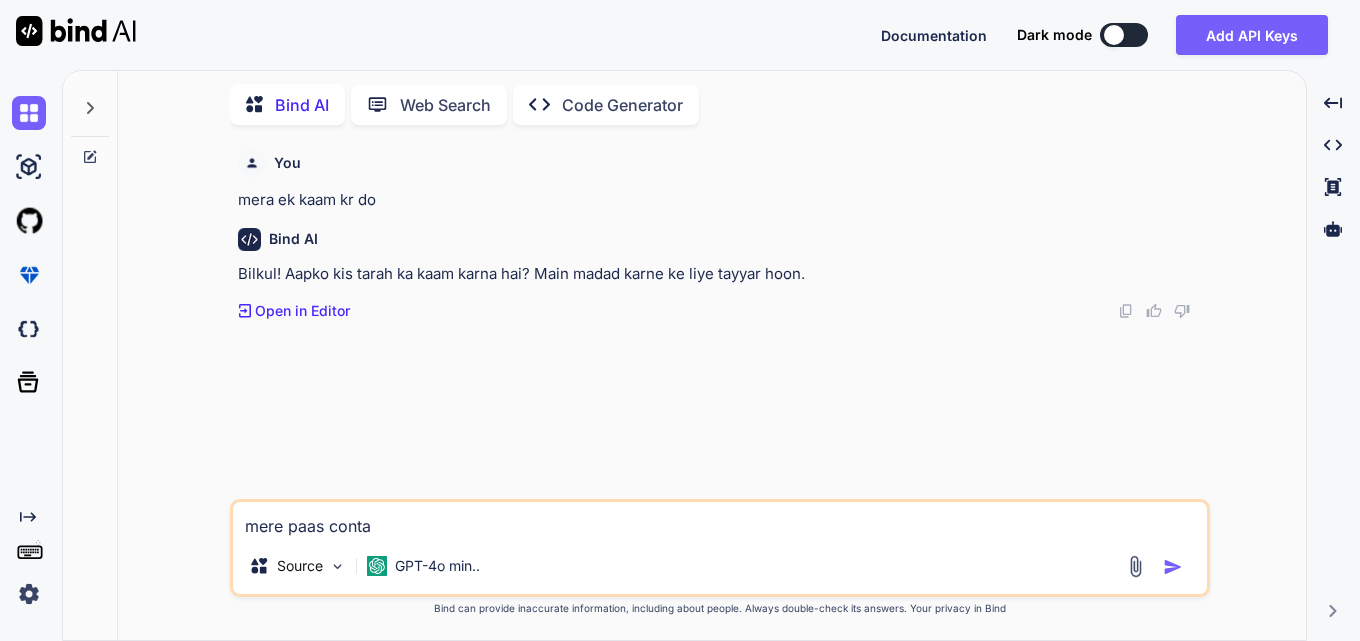 type on "x" 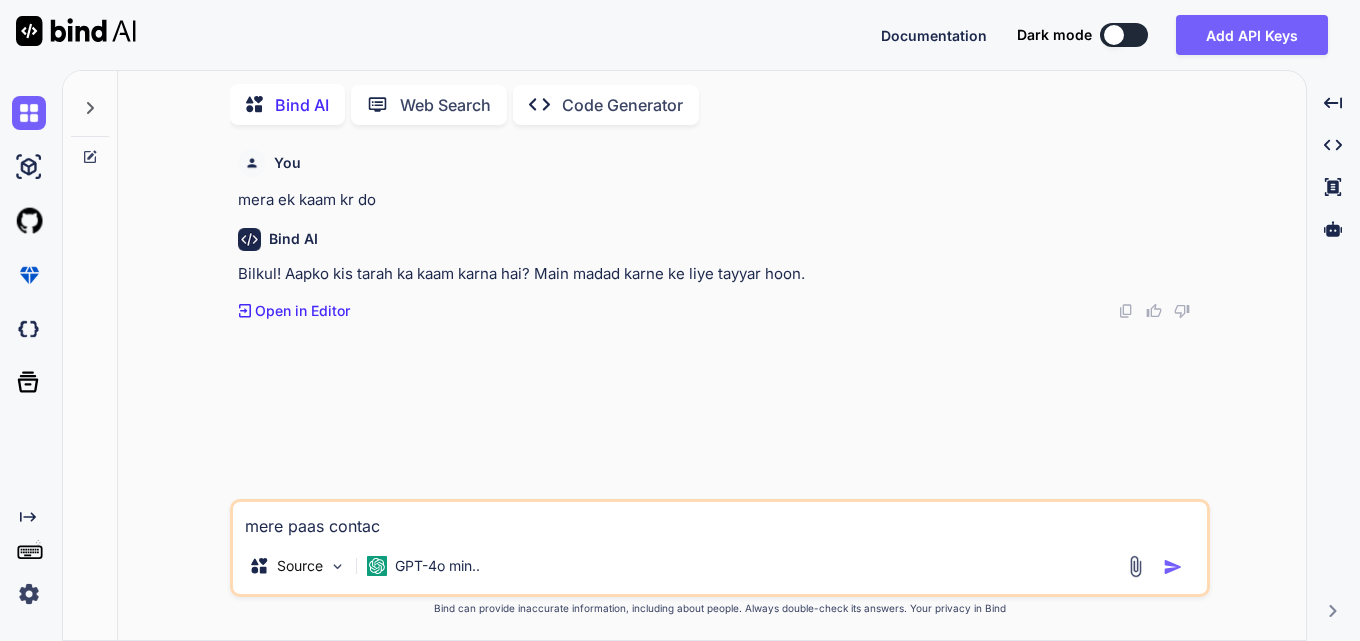 type on "x" 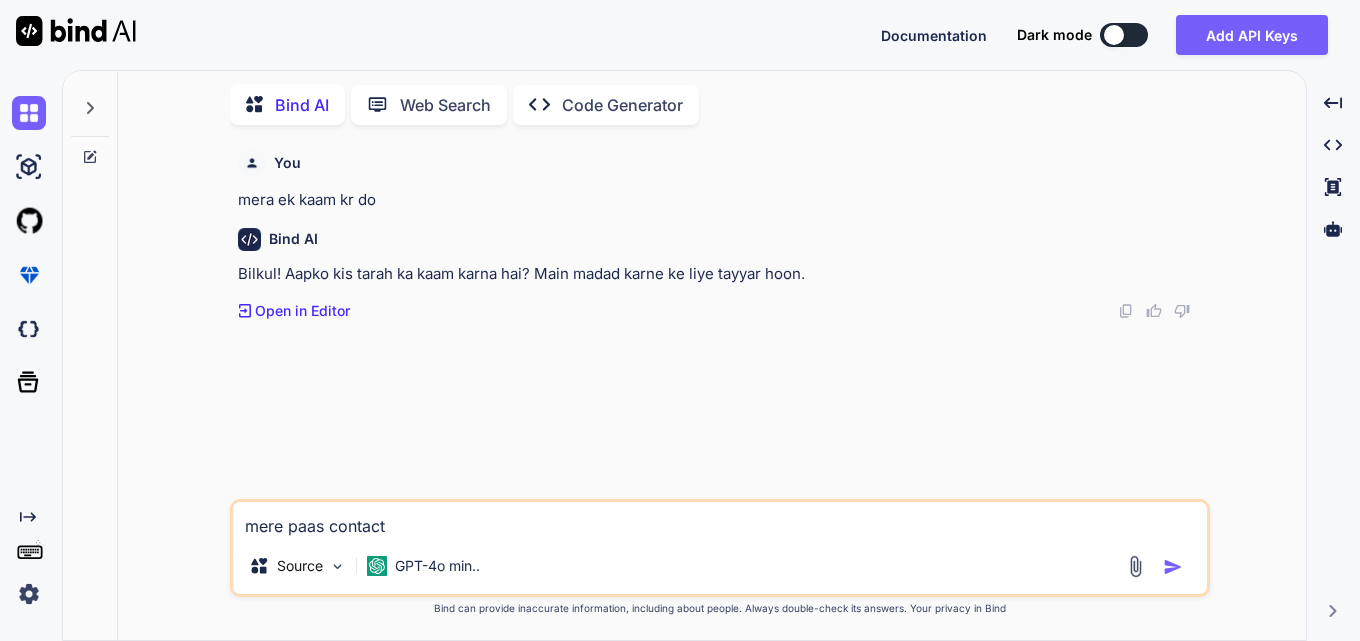 type on "x" 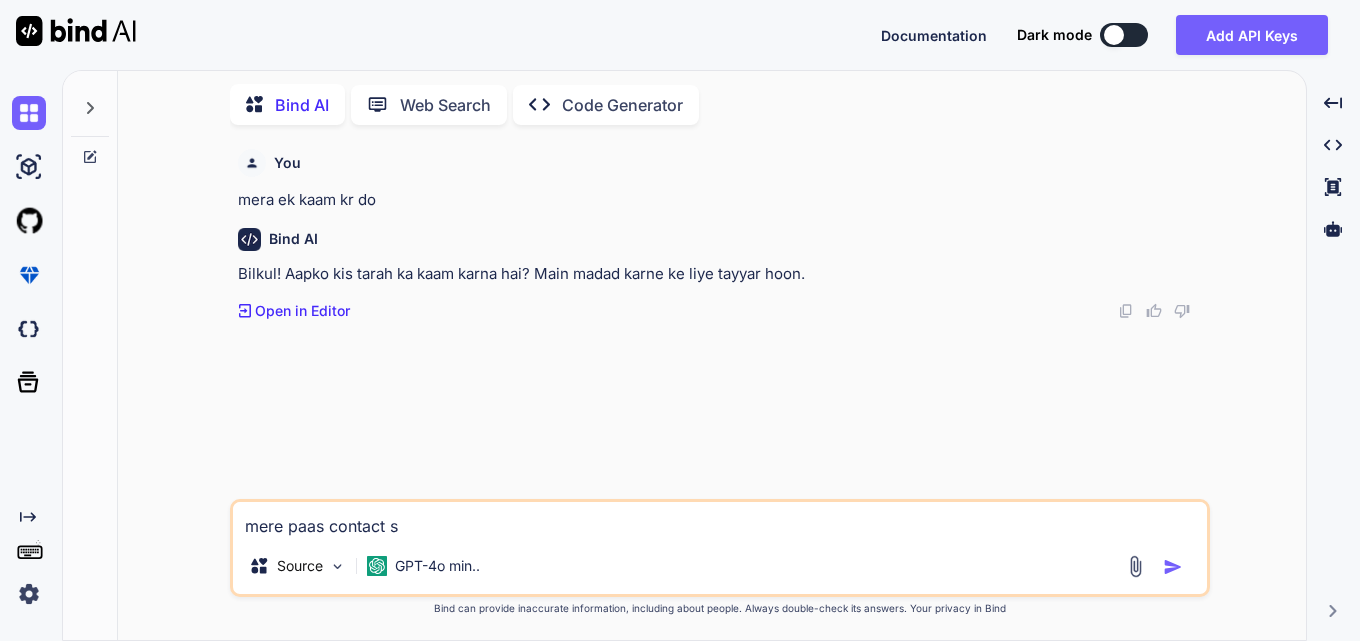 type on "x" 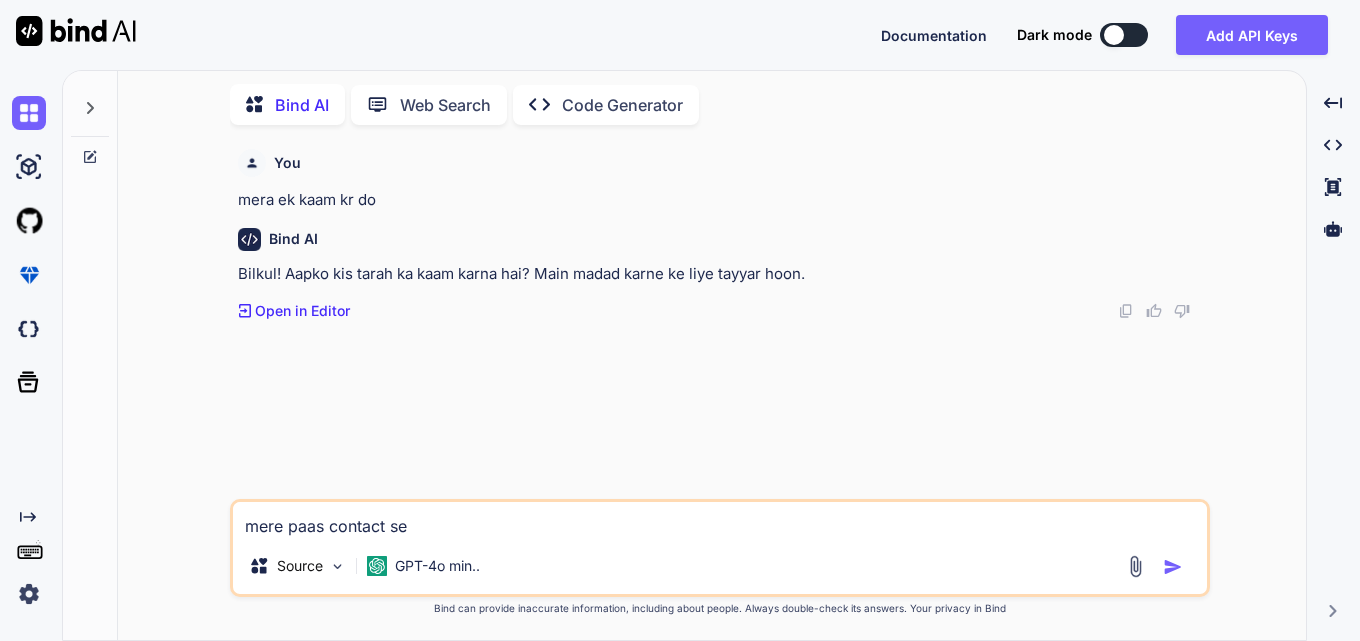 type on "x" 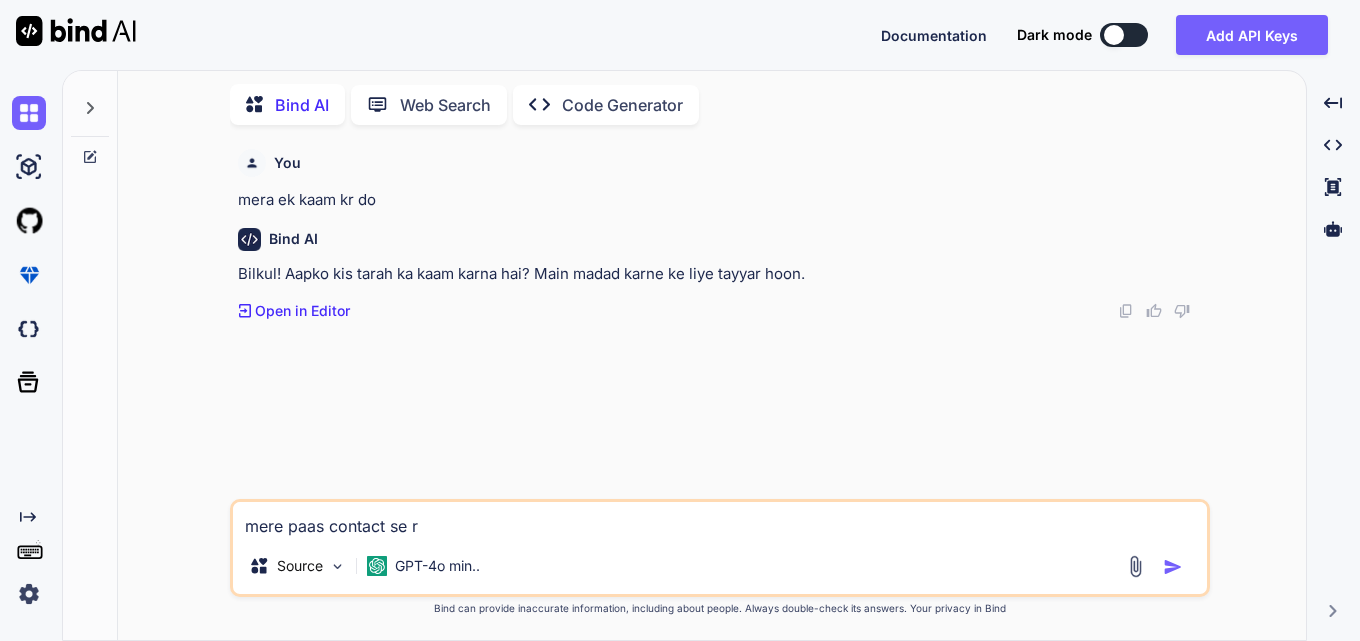 type on "x" 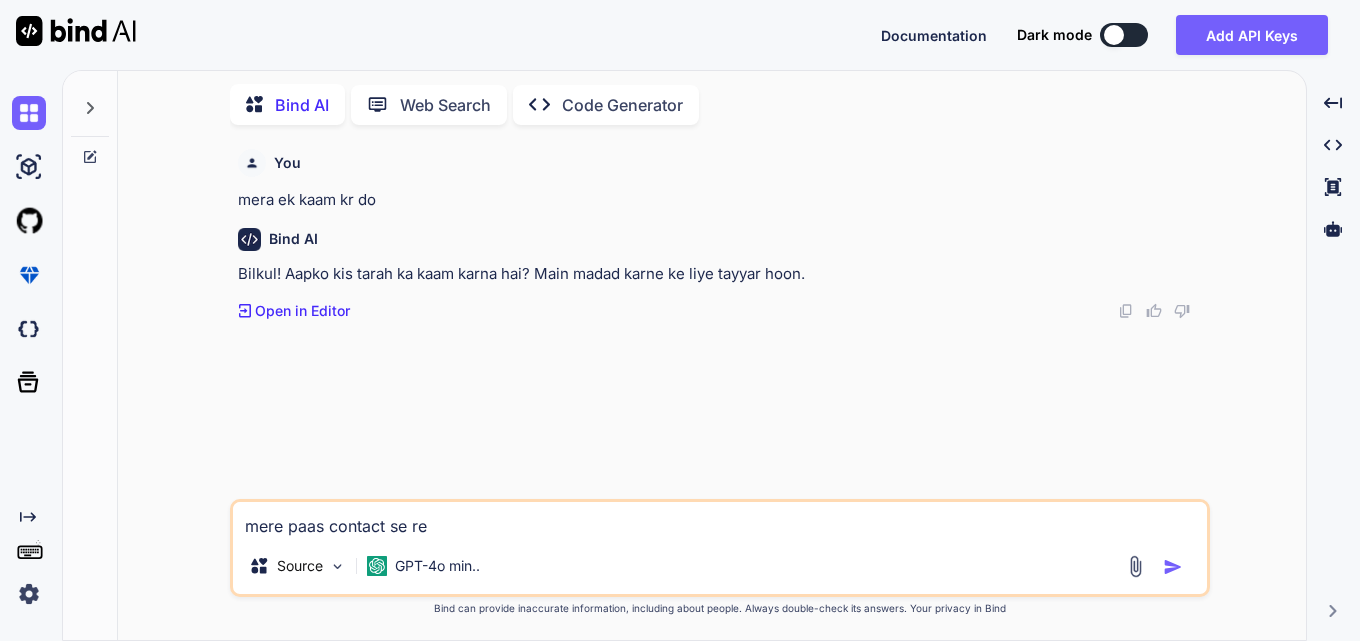 type on "x" 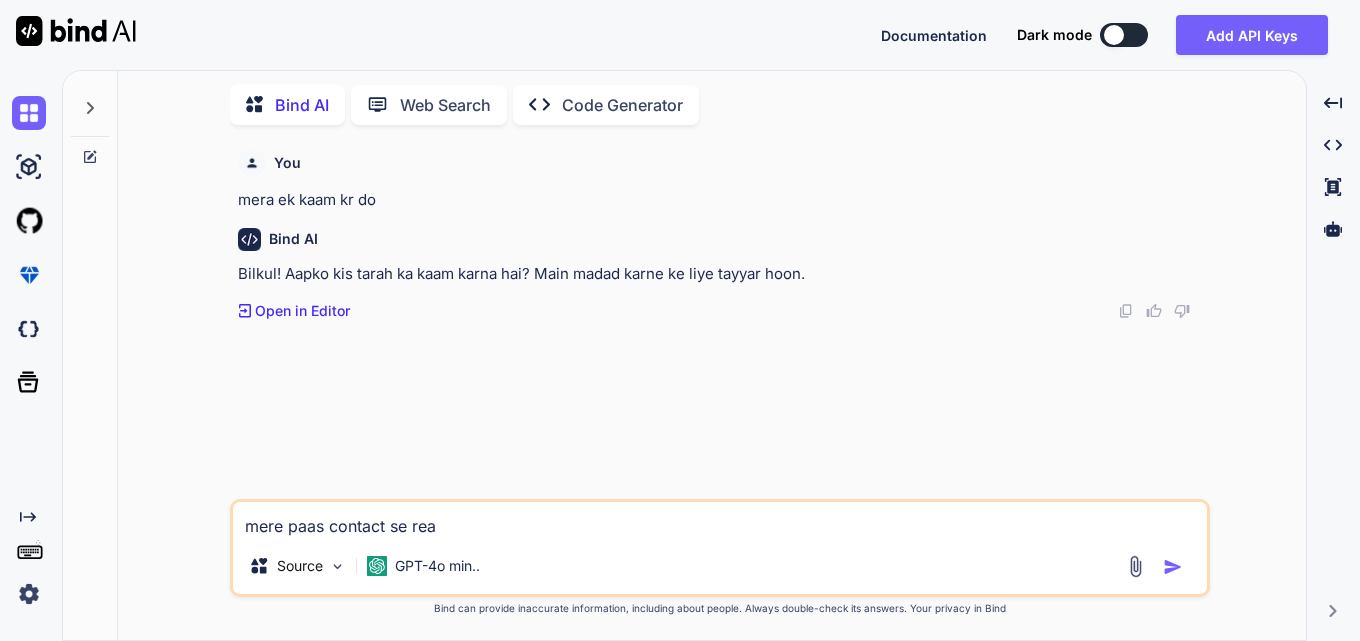 type on "x" 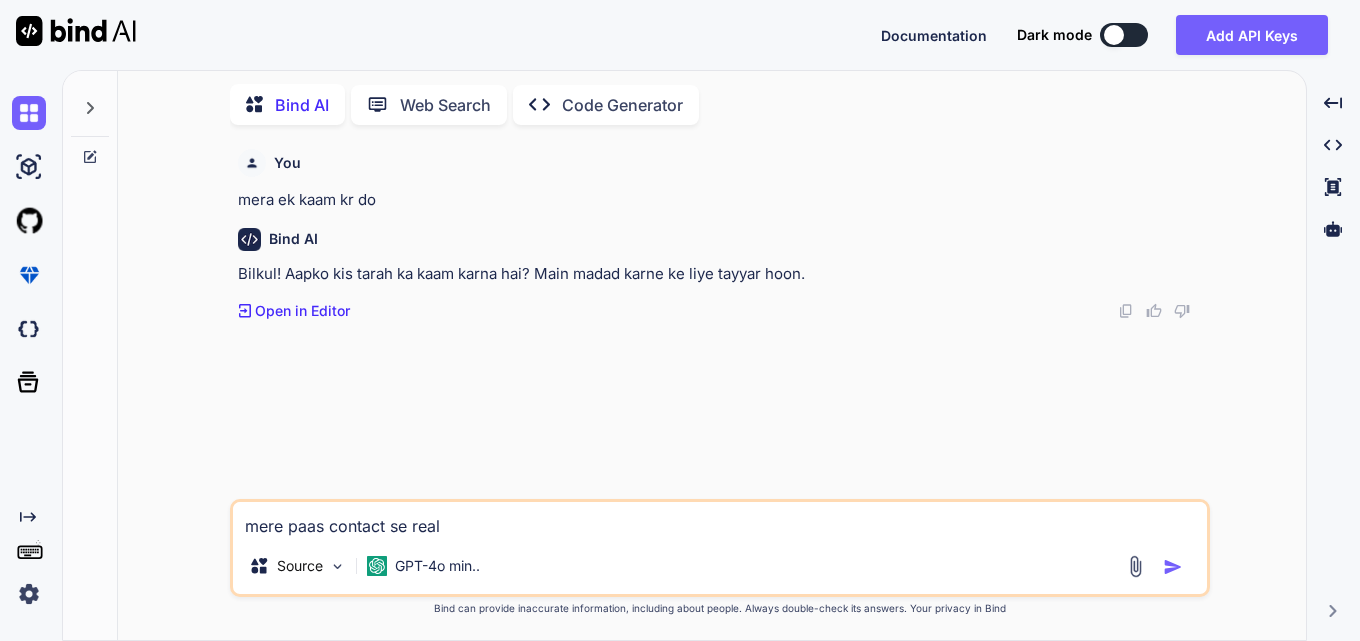 type on "x" 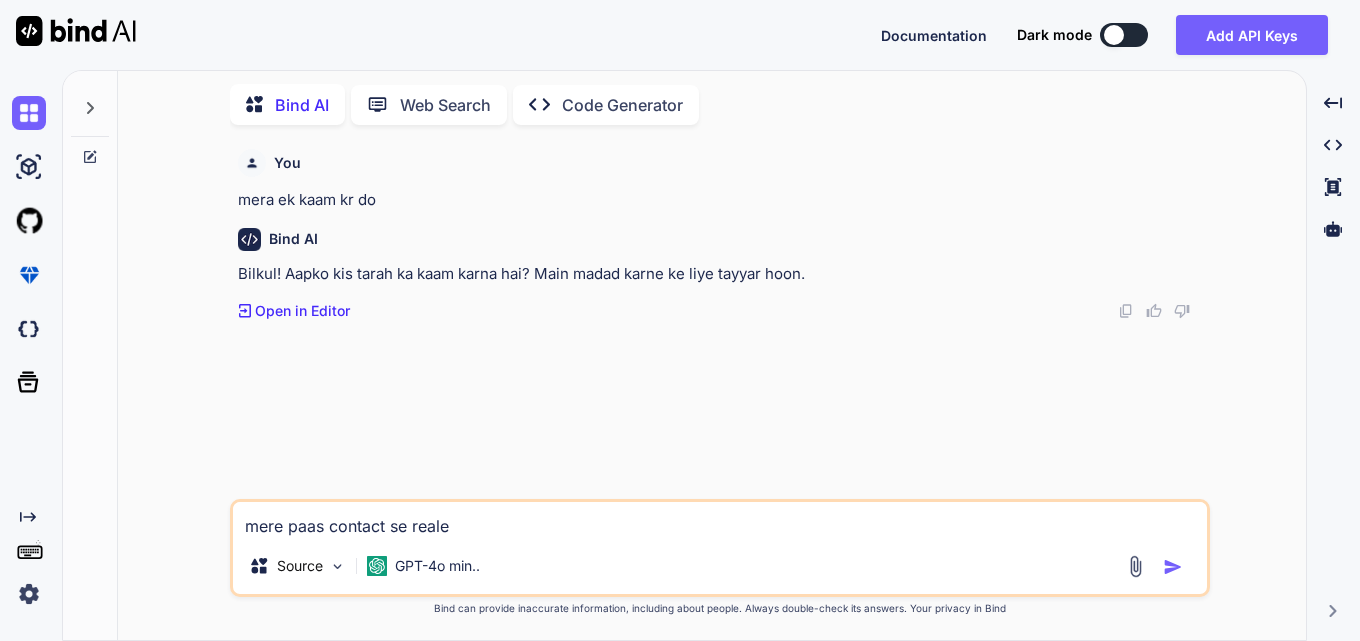 type on "x" 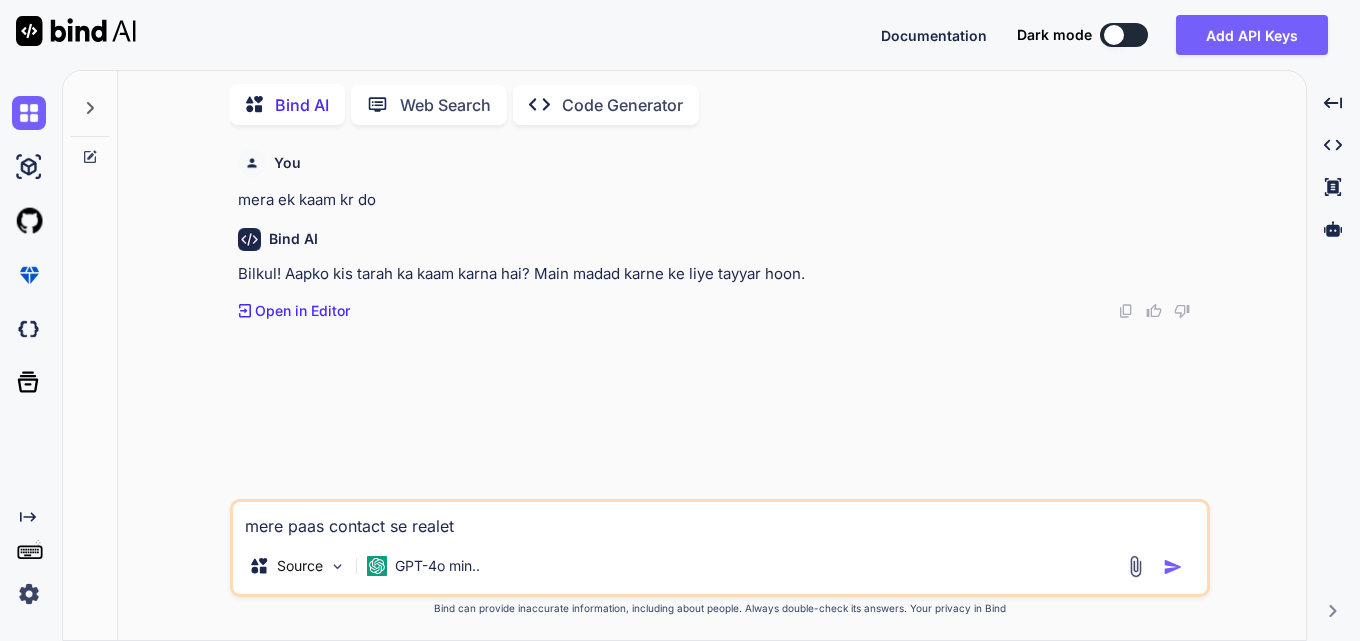 type on "x" 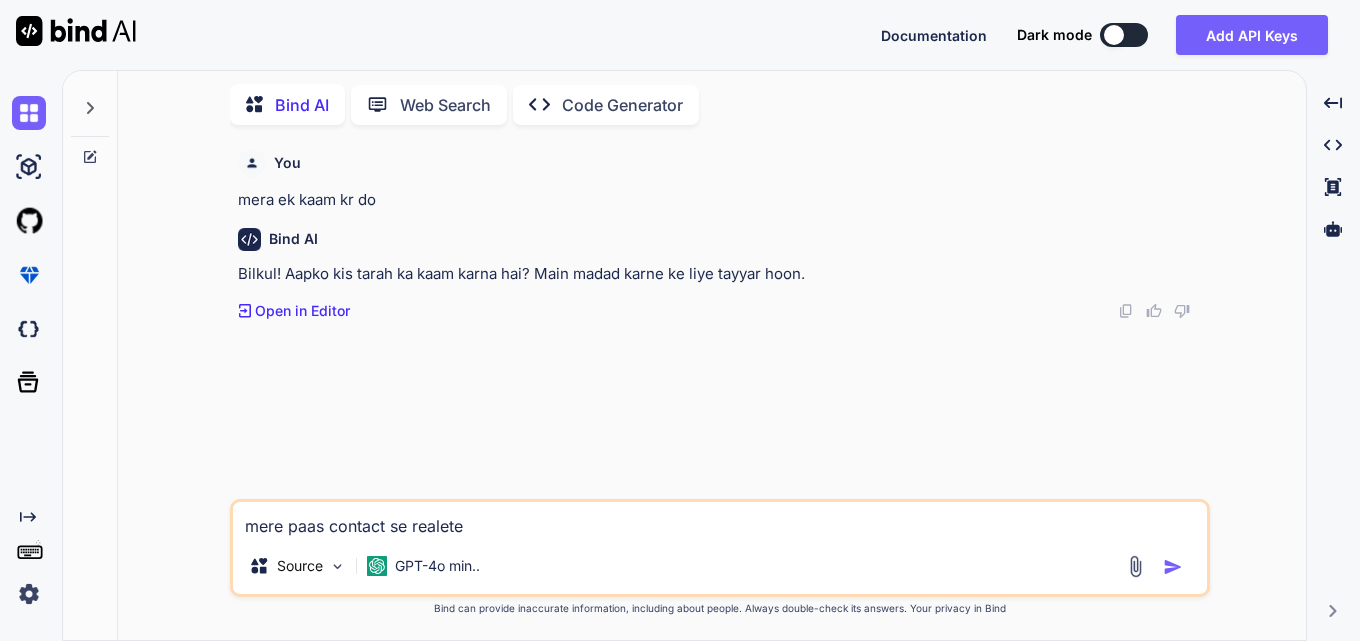 type on "x" 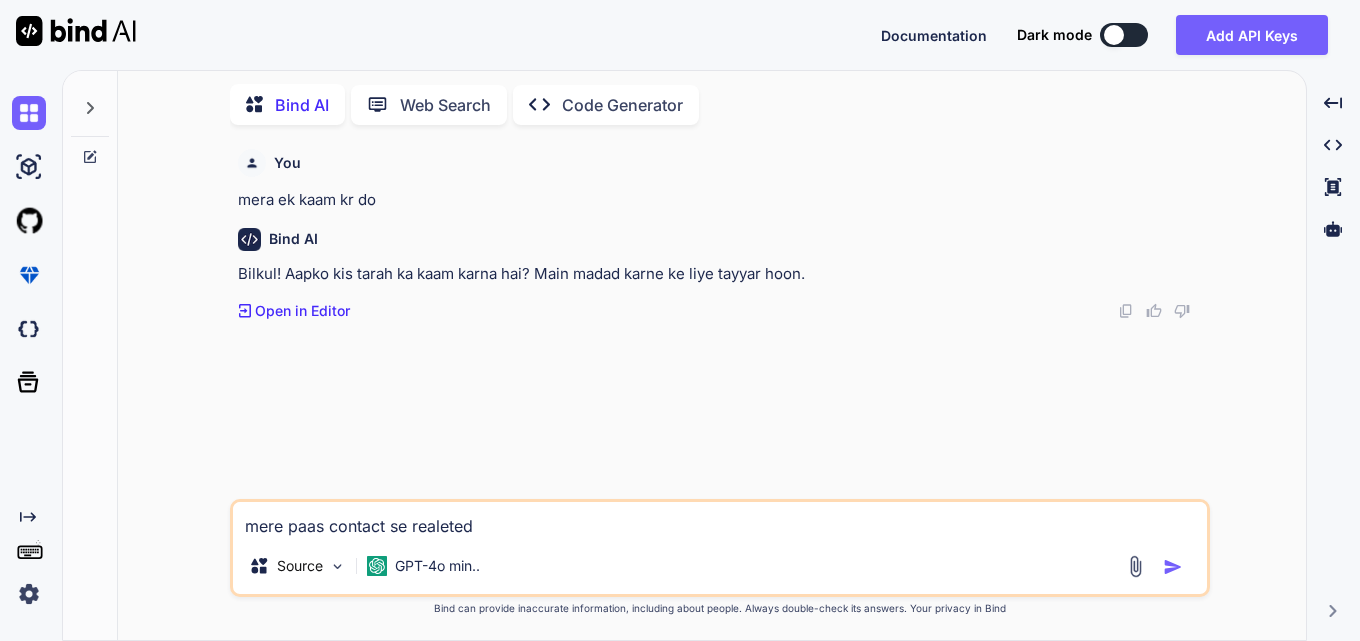 type on "x" 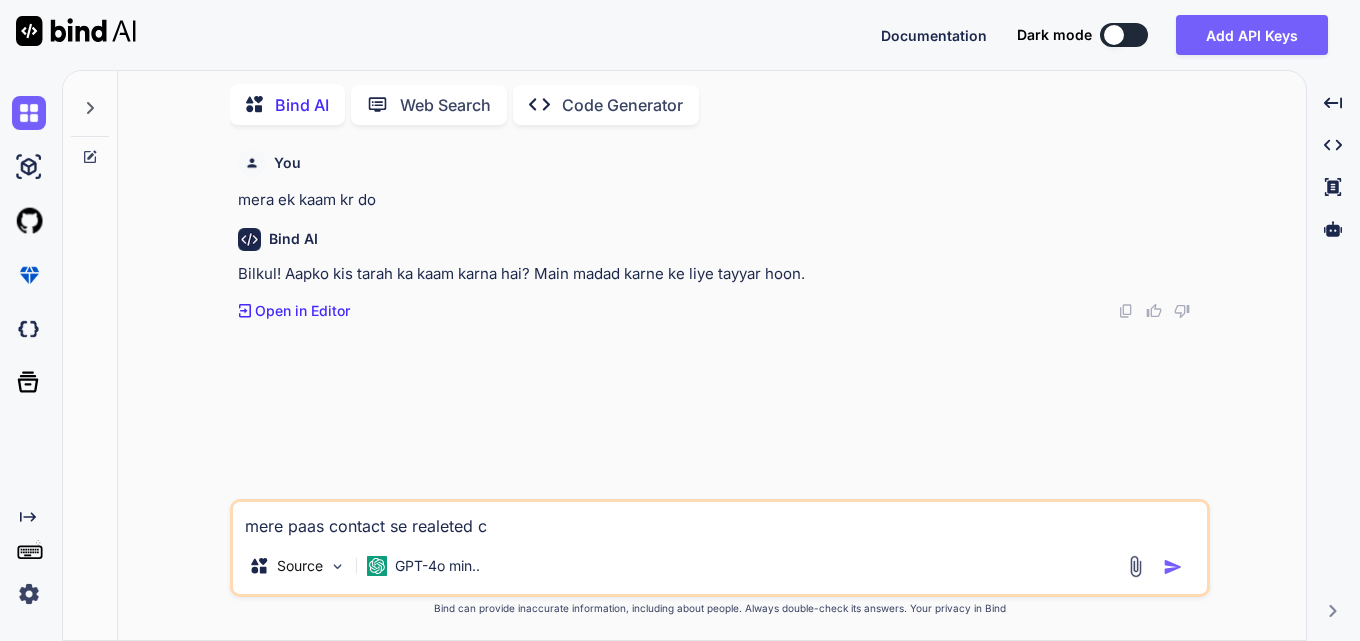 type on "x" 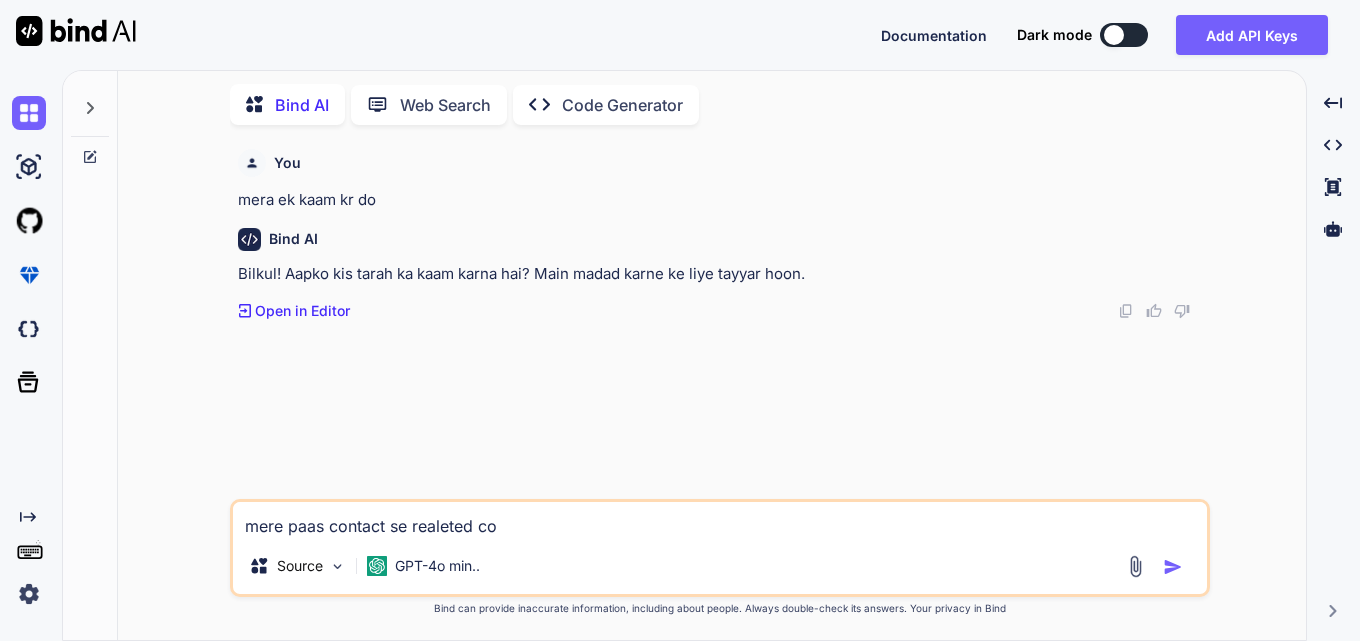 type on "x" 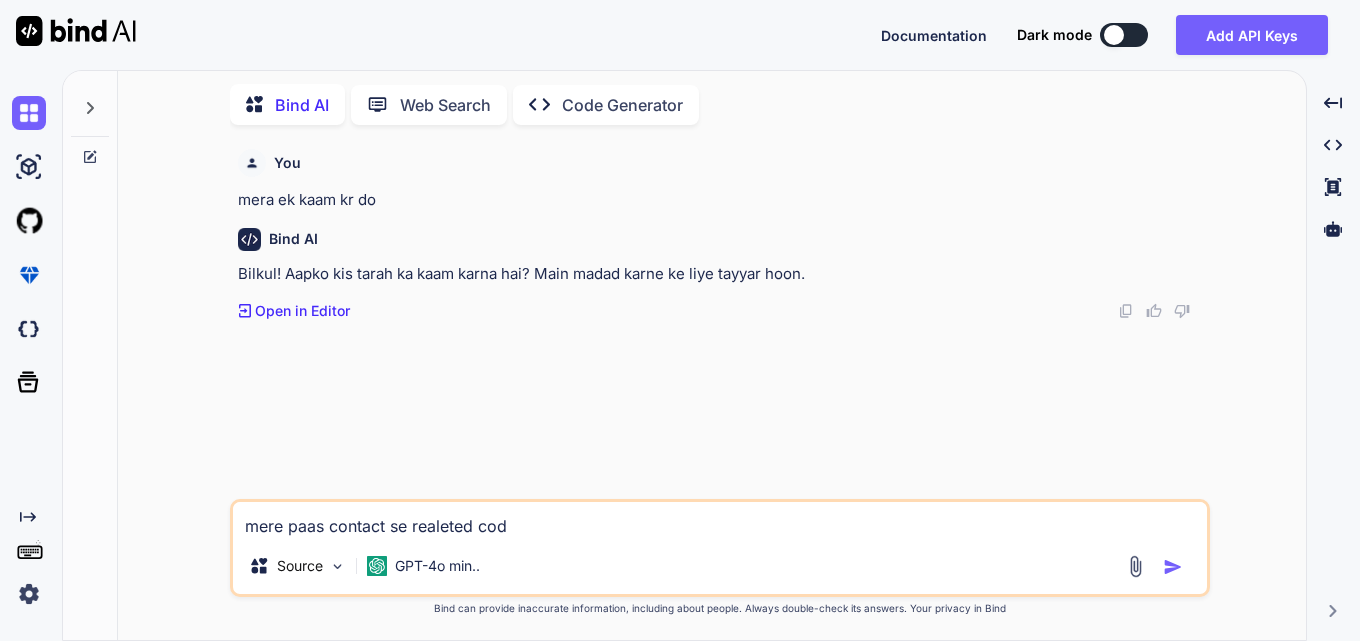 type on "x" 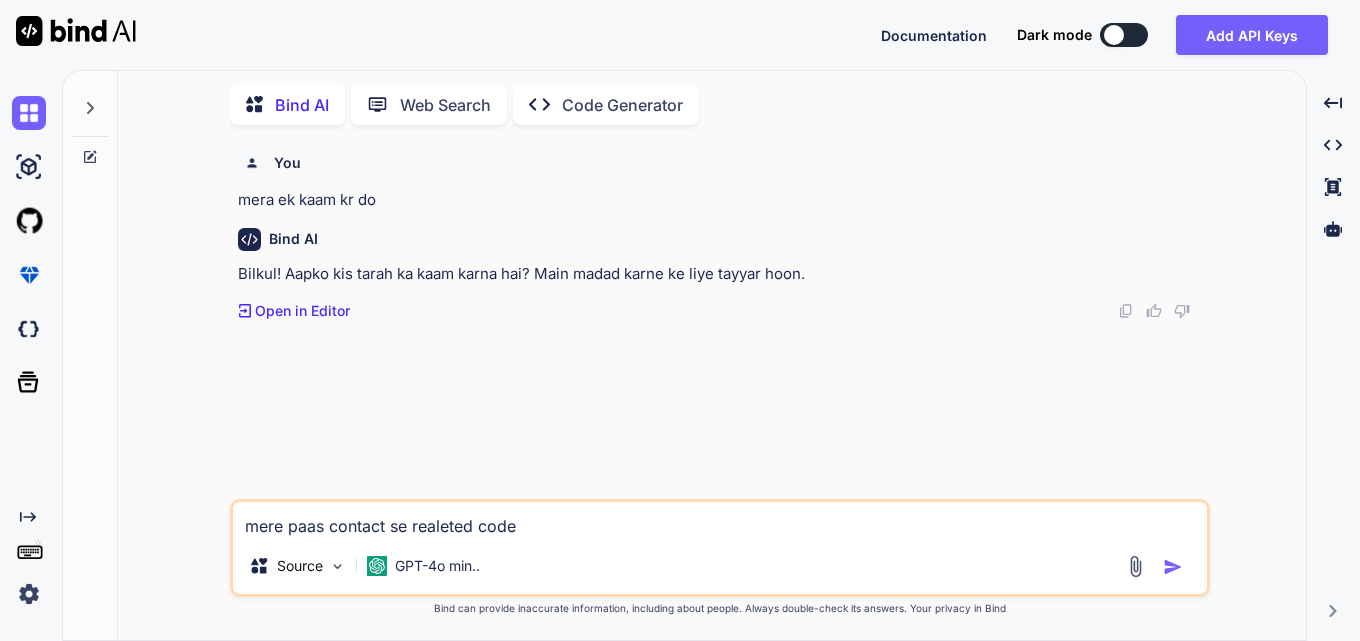 type on "x" 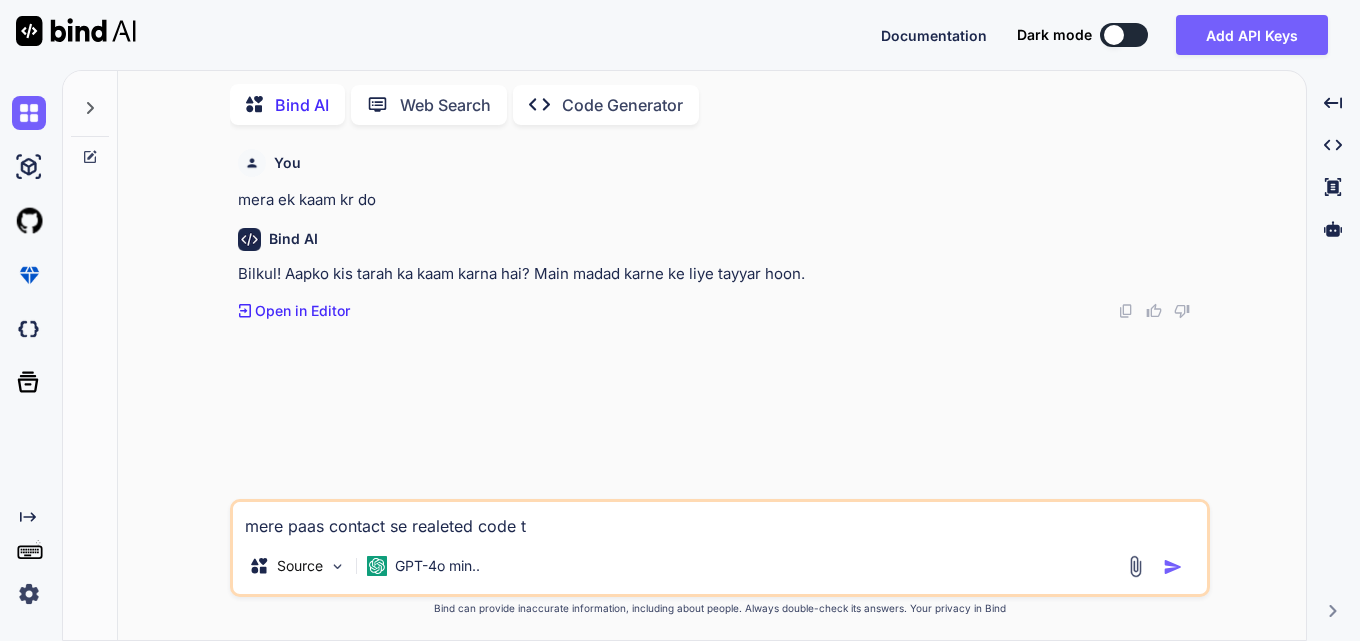 type on "x" 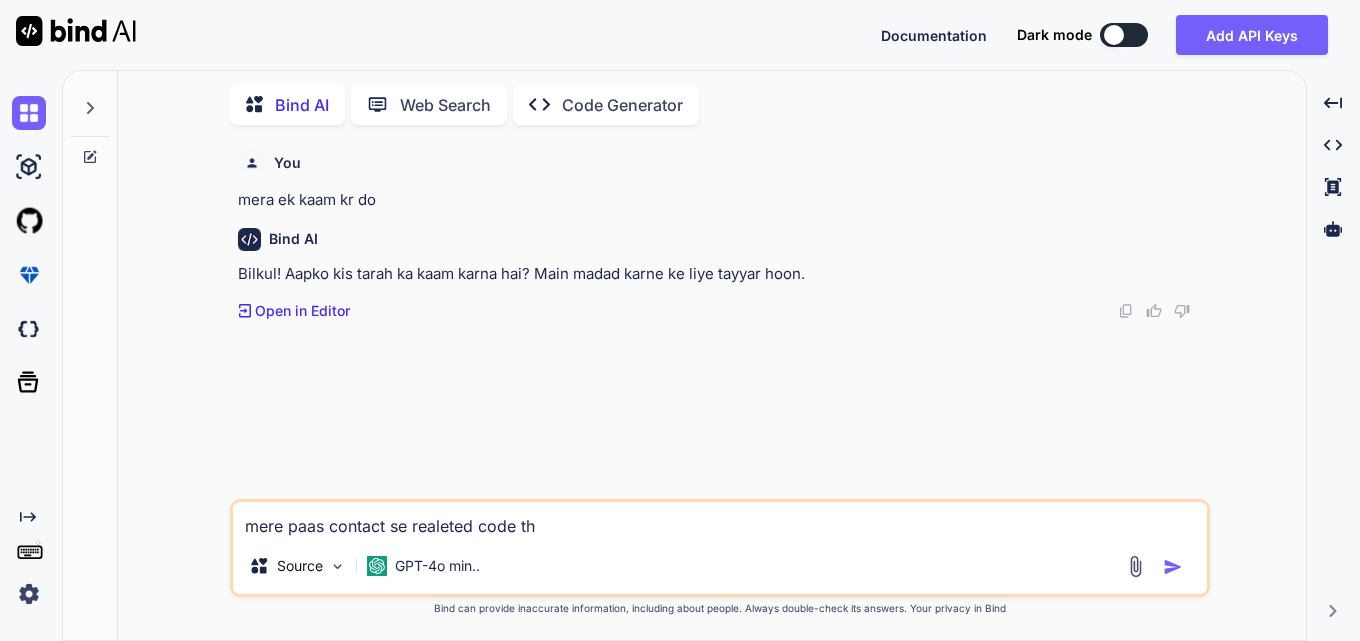type on "x" 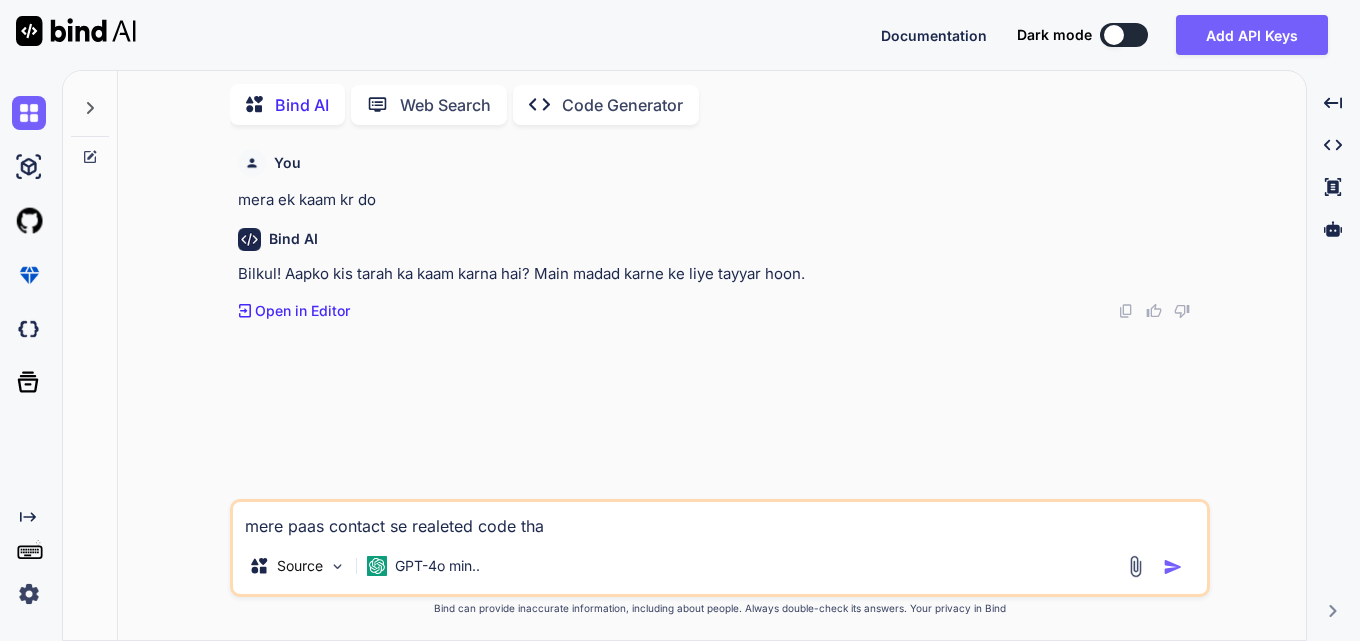type on "x" 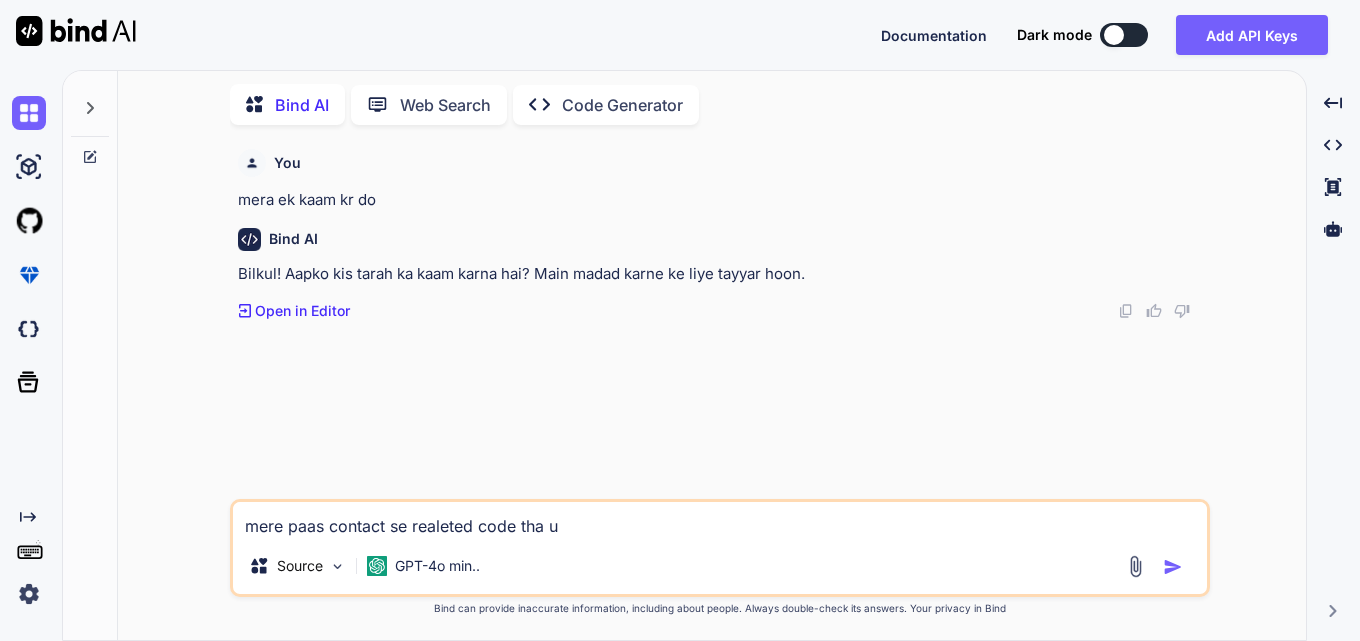 type on "x" 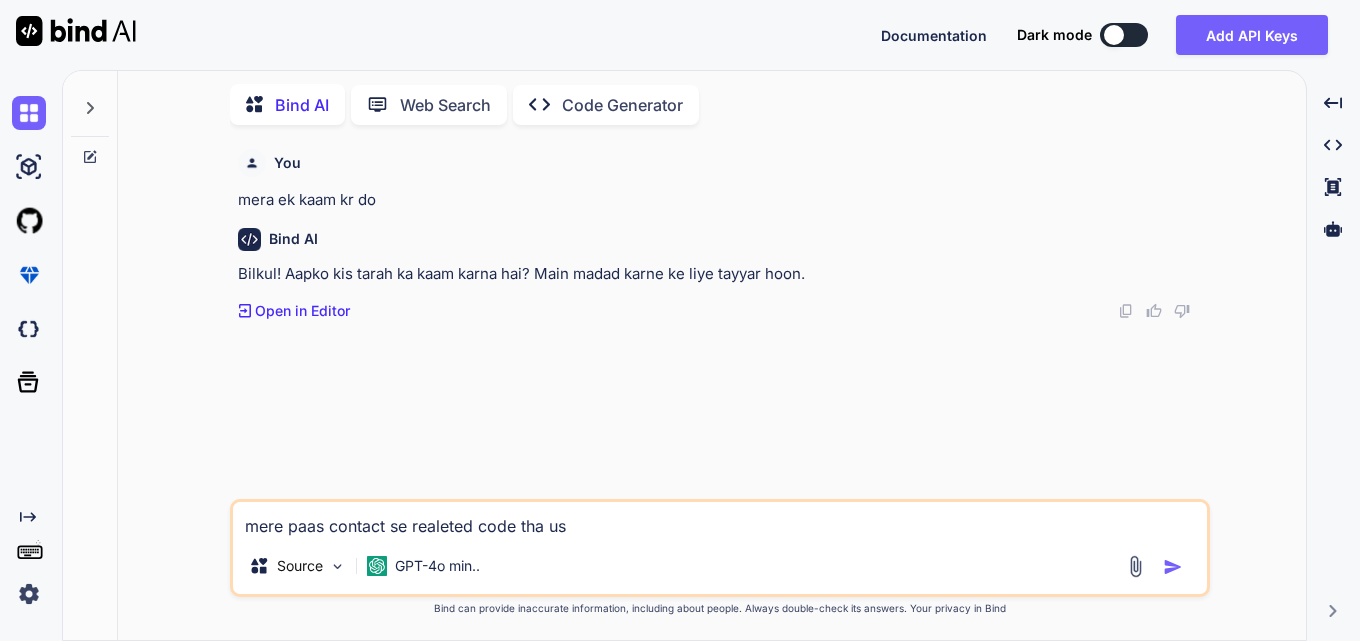 type on "x" 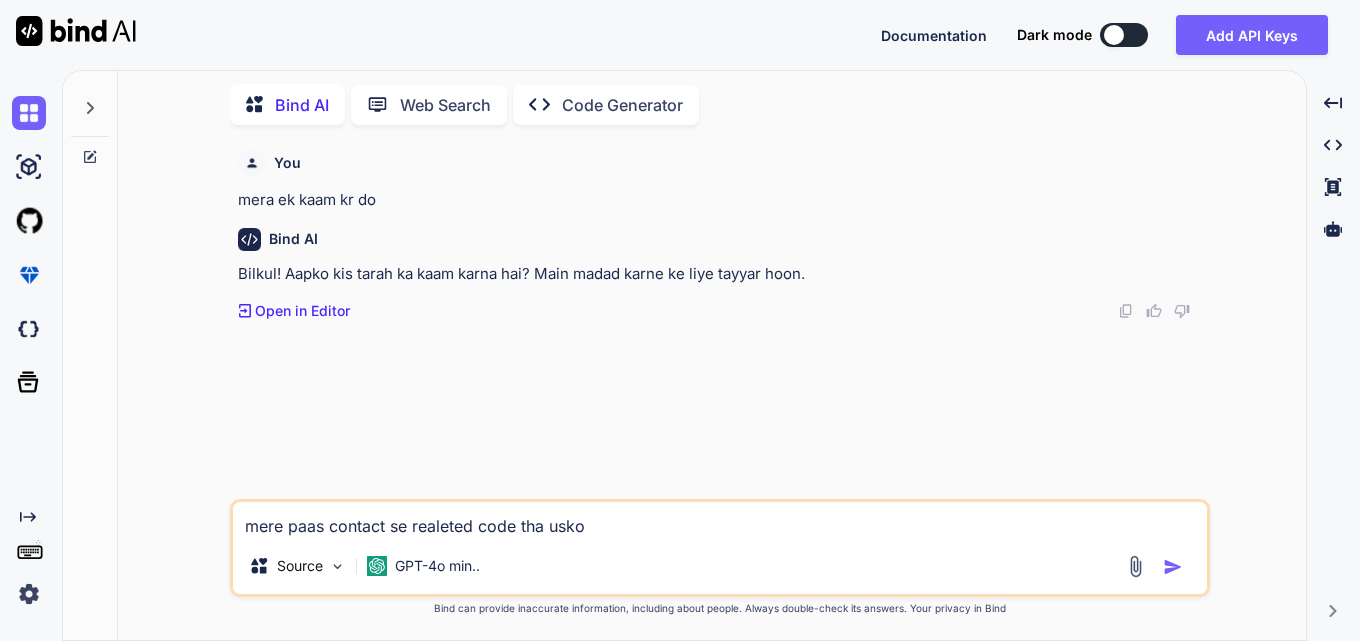 type on "x" 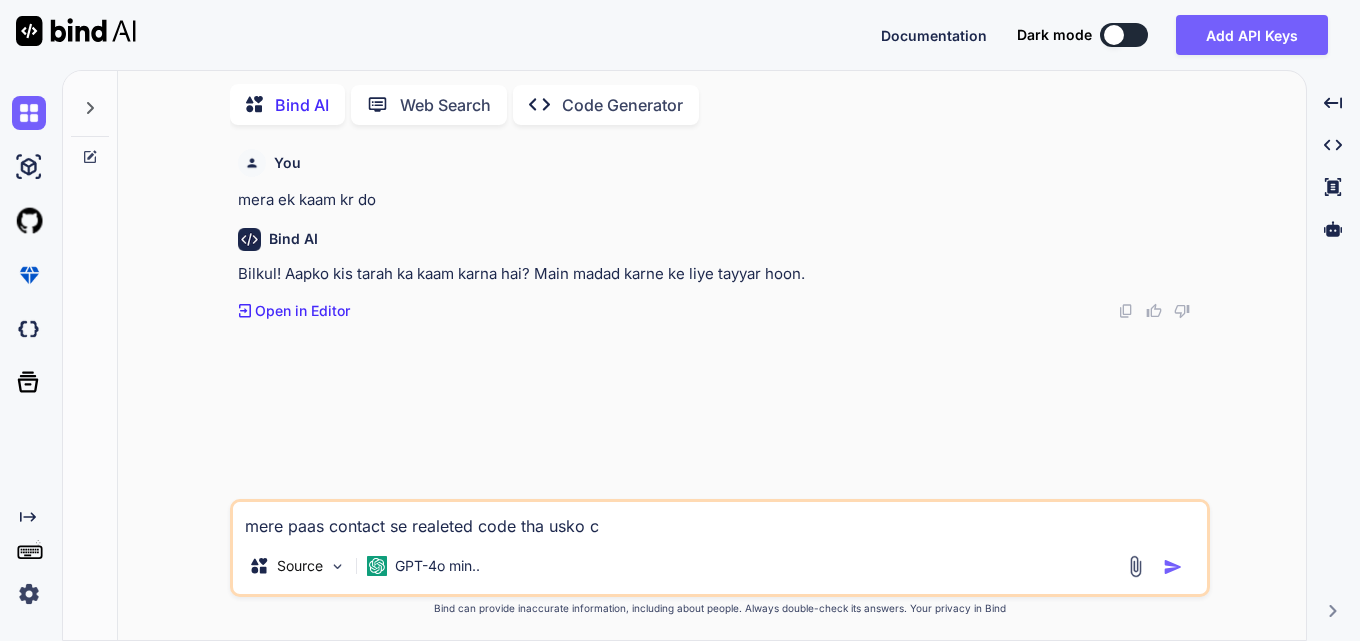 type on "x" 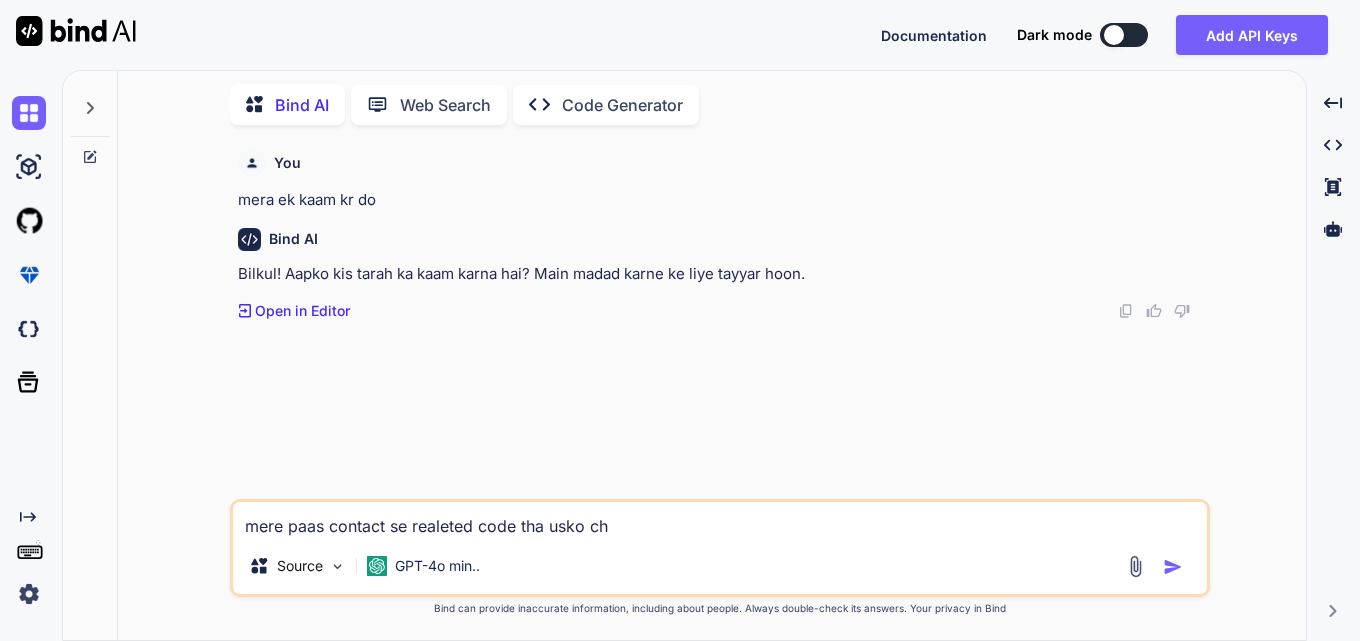 type on "x" 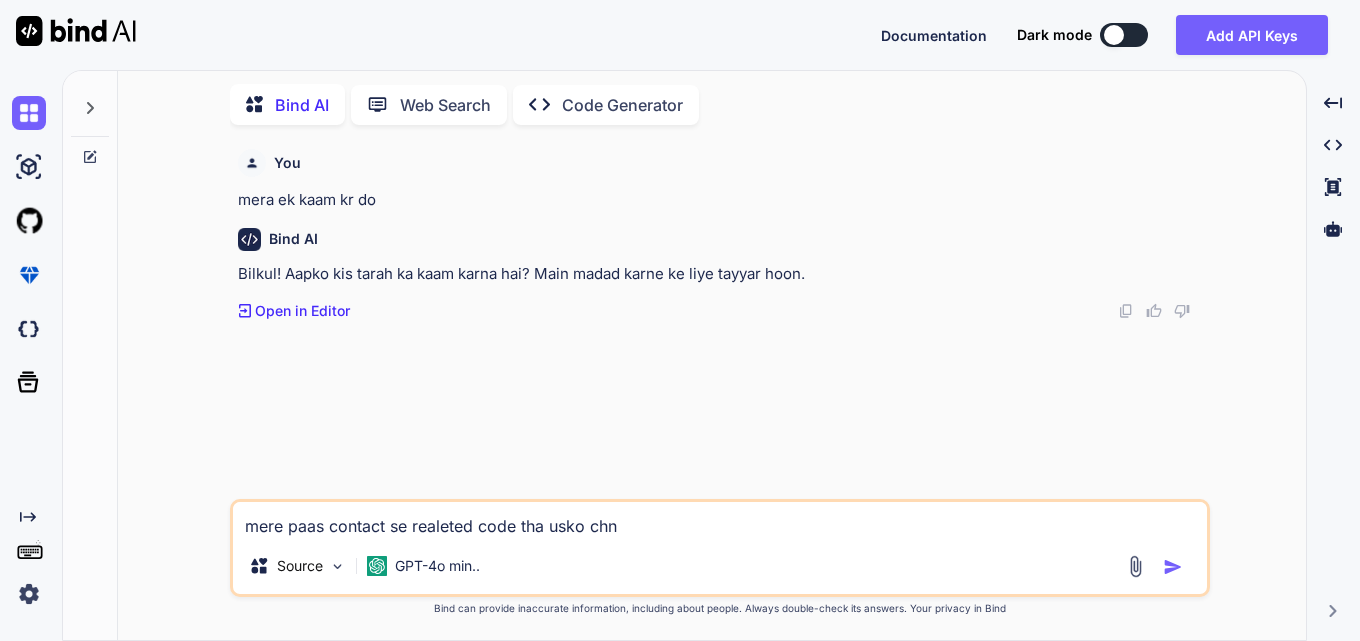 type on "x" 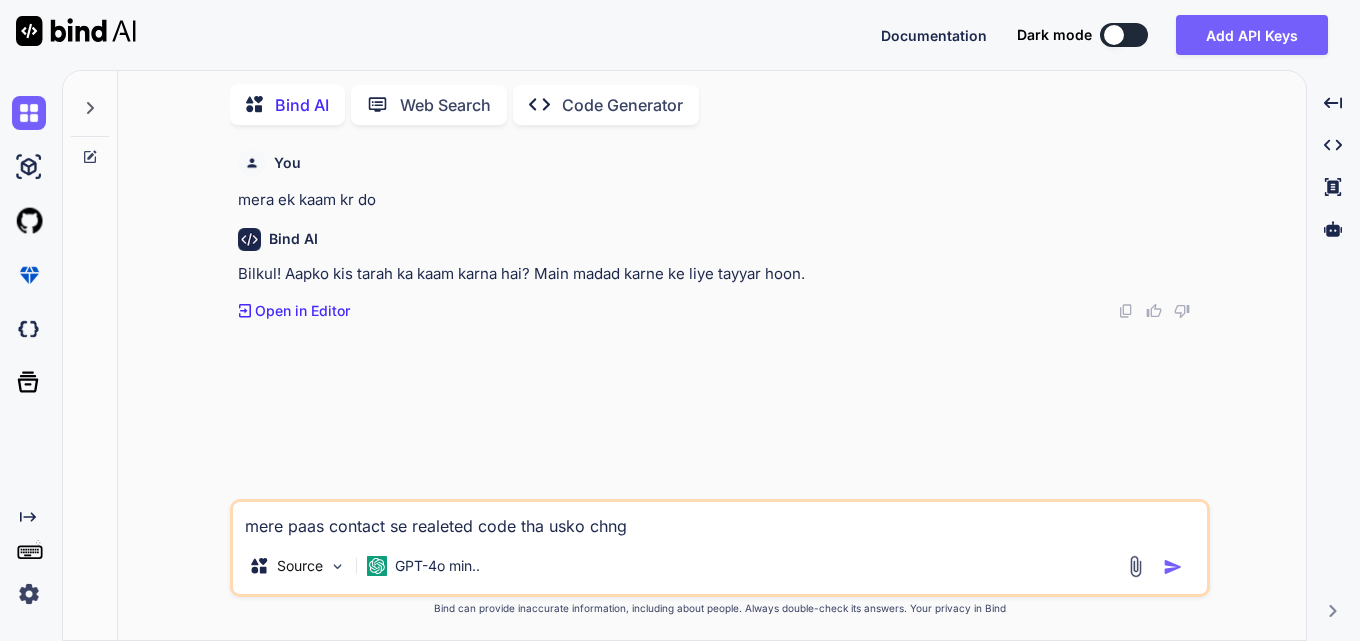 type on "x" 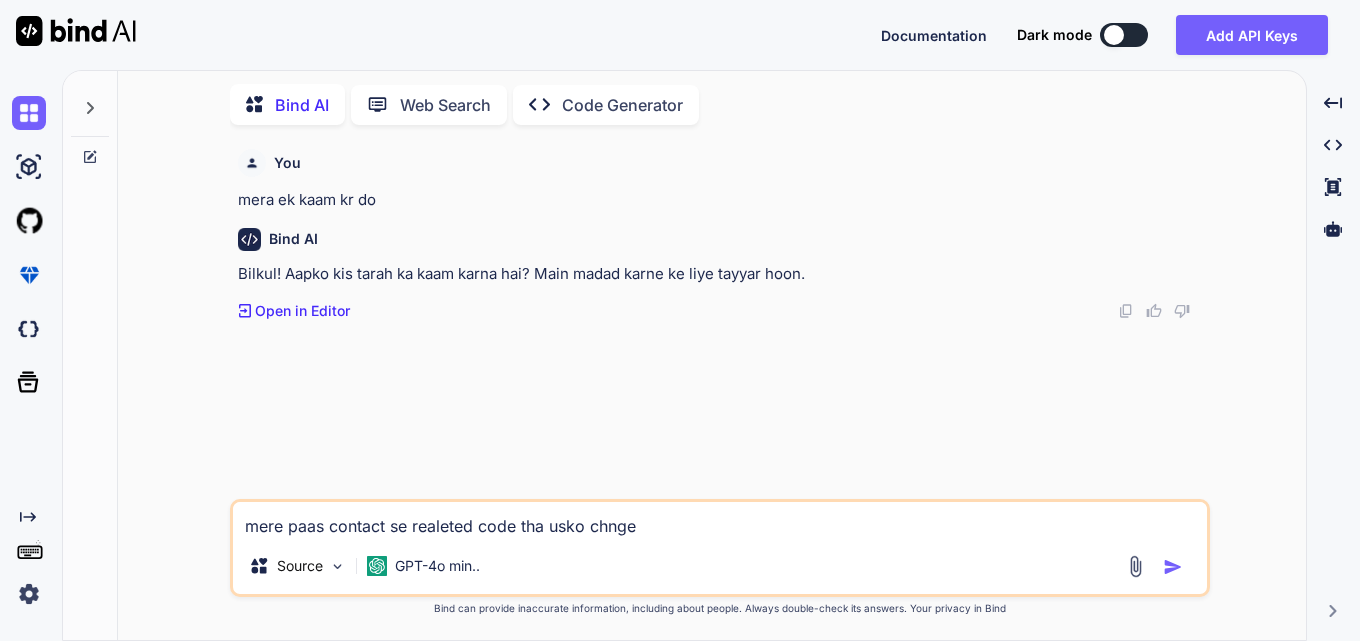 type on "x" 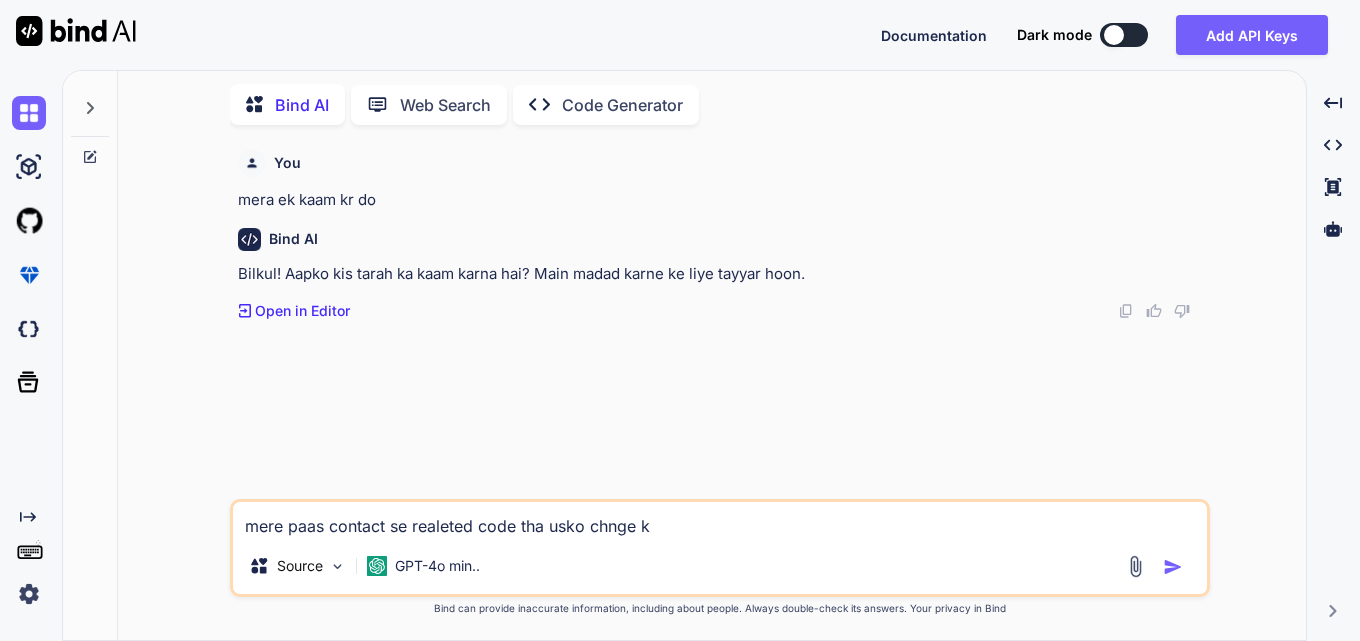 type on "x" 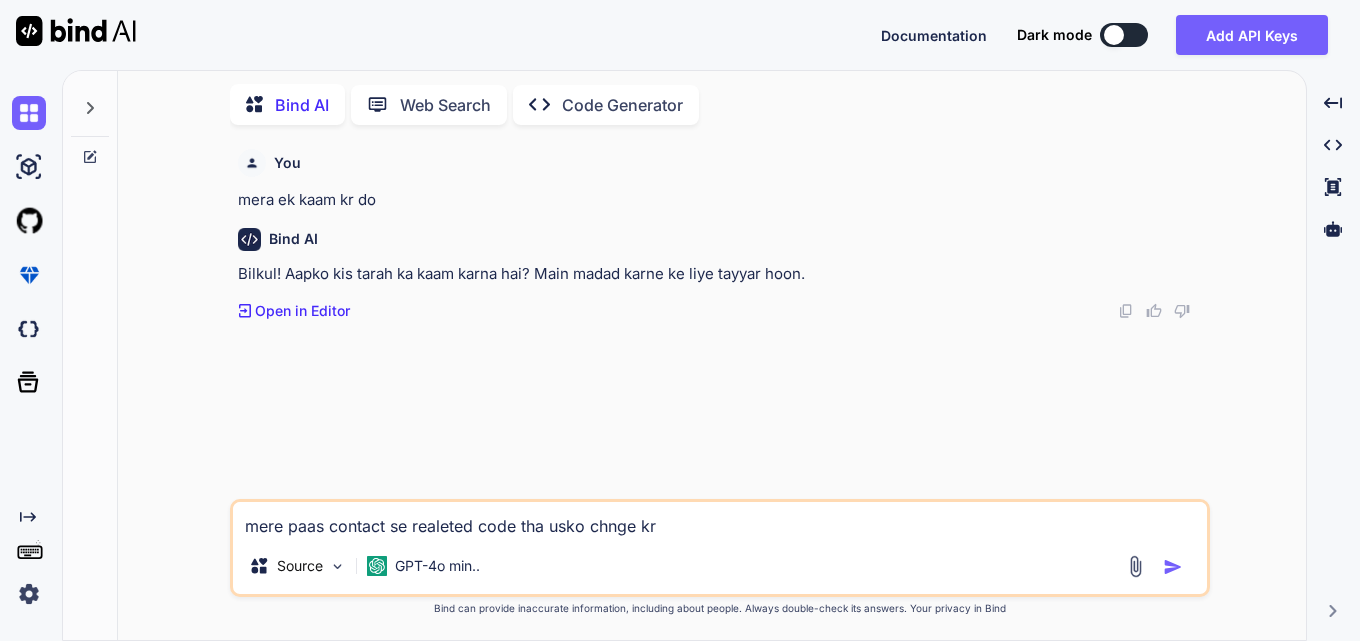 type on "x" 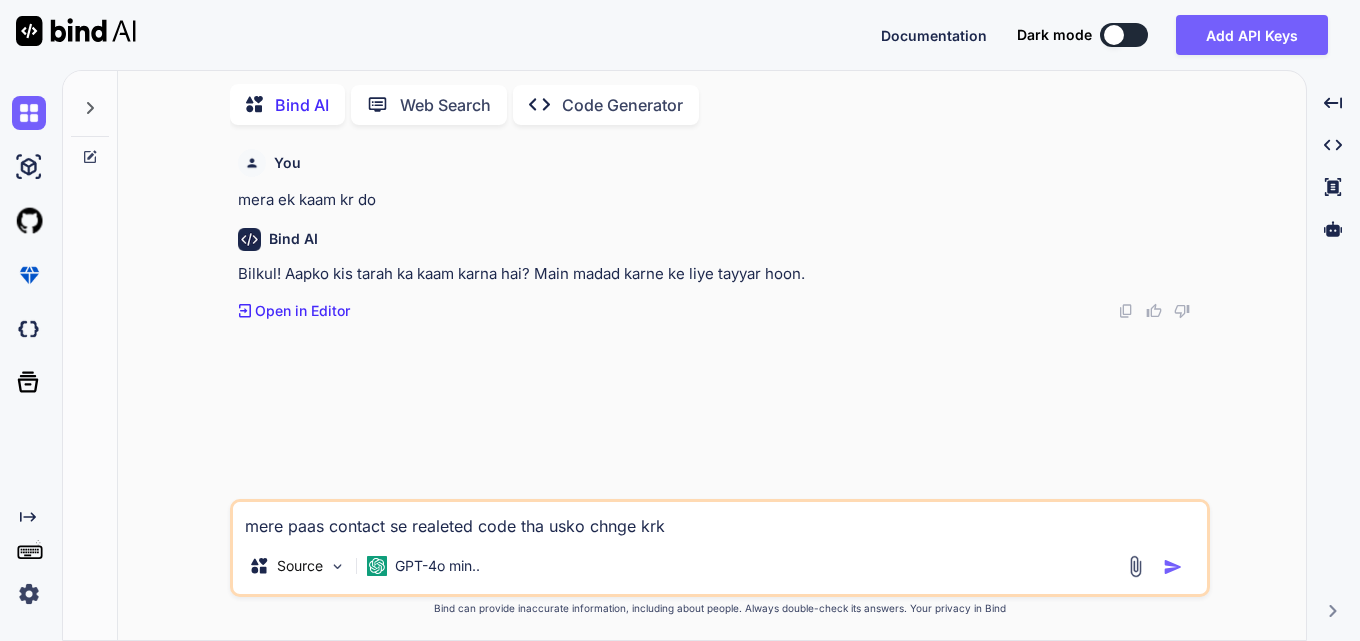 type on "x" 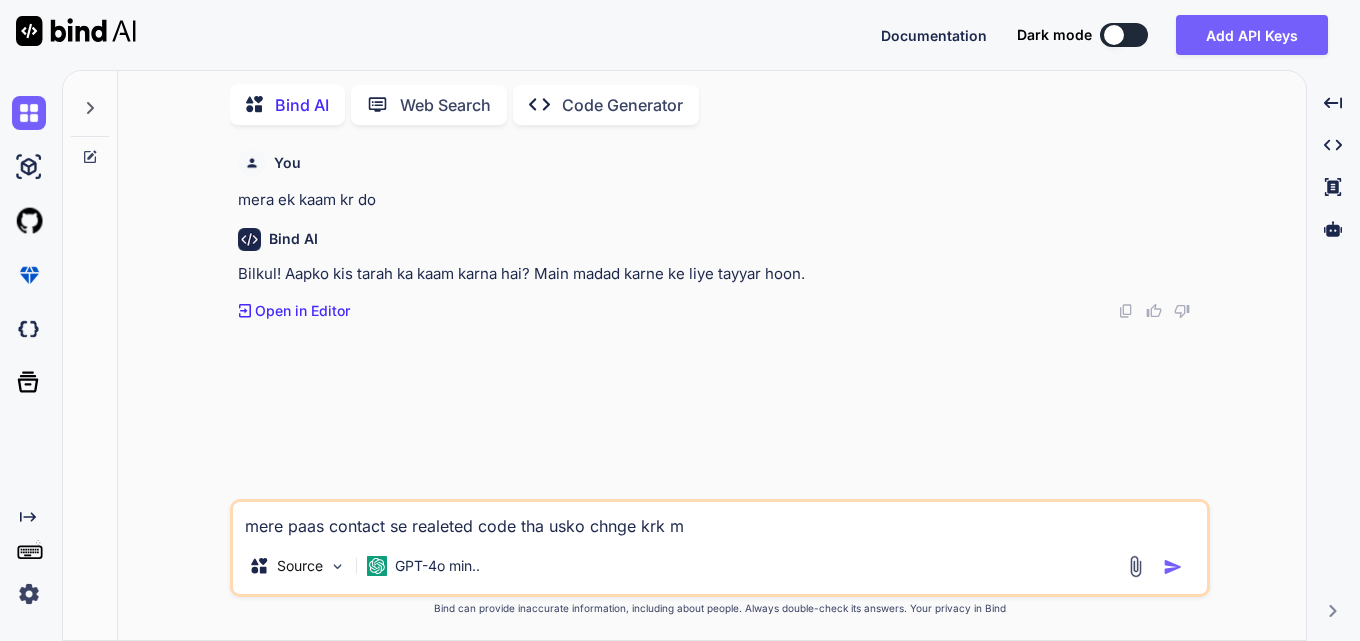 type on "x" 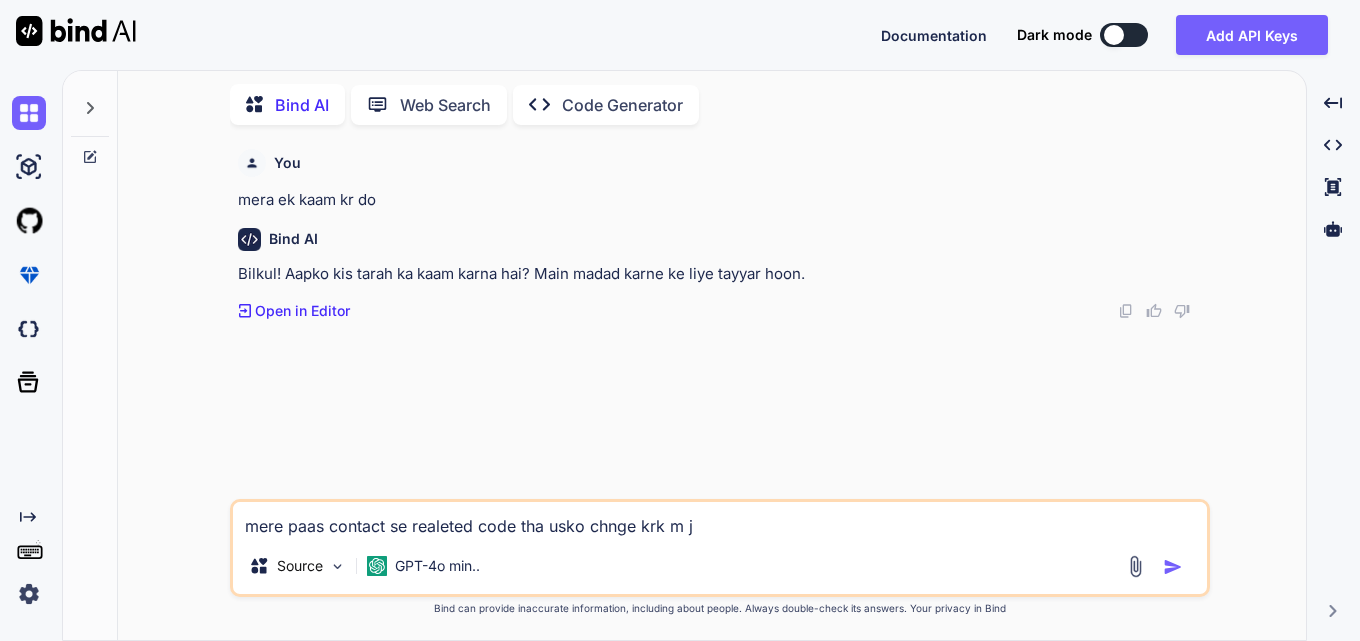 type on "x" 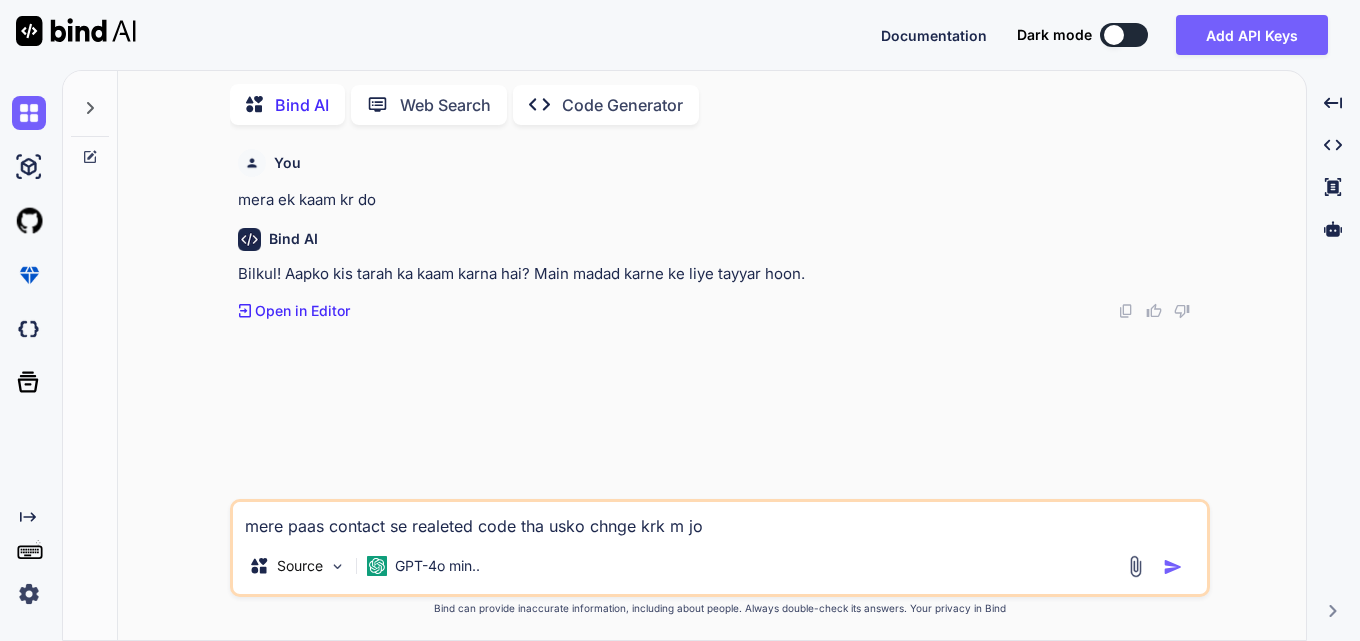 type on "x" 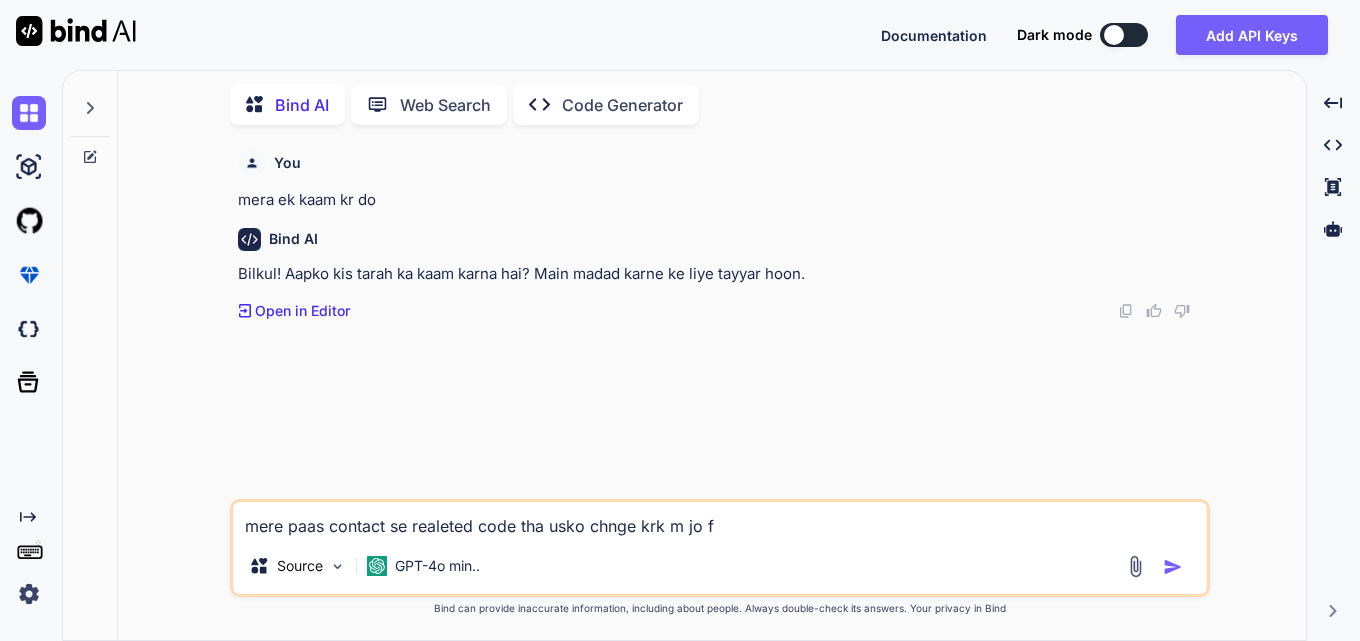 type on "x" 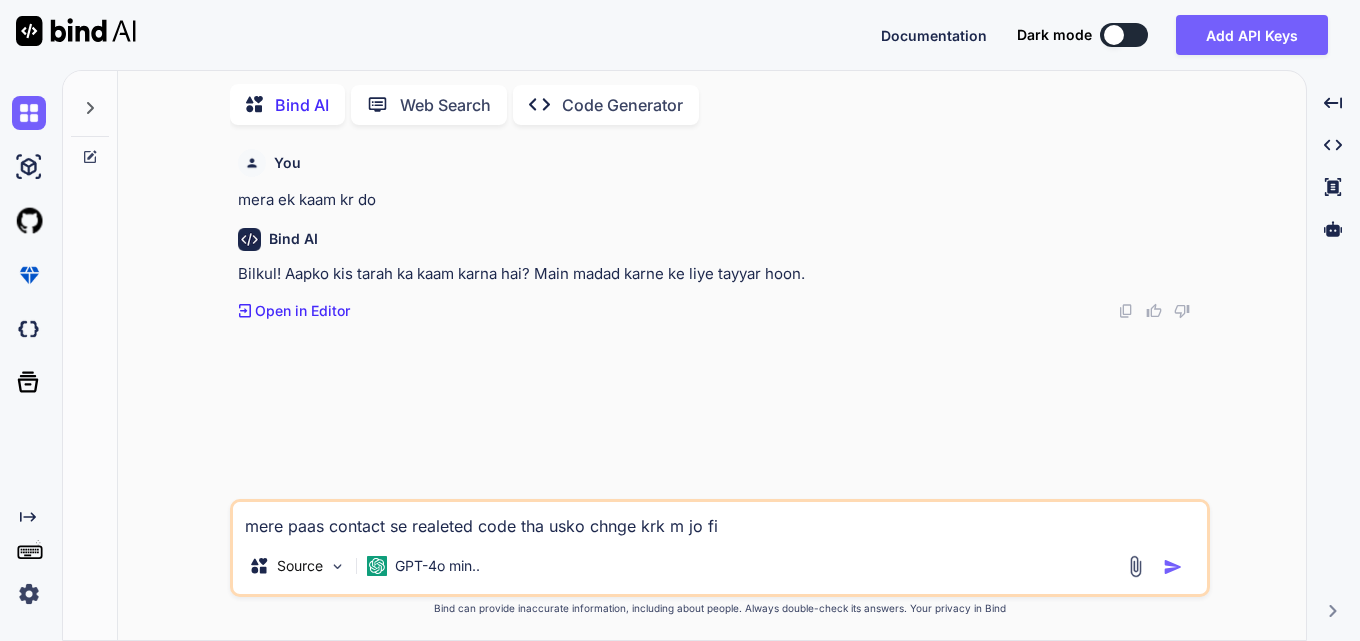 type on "x" 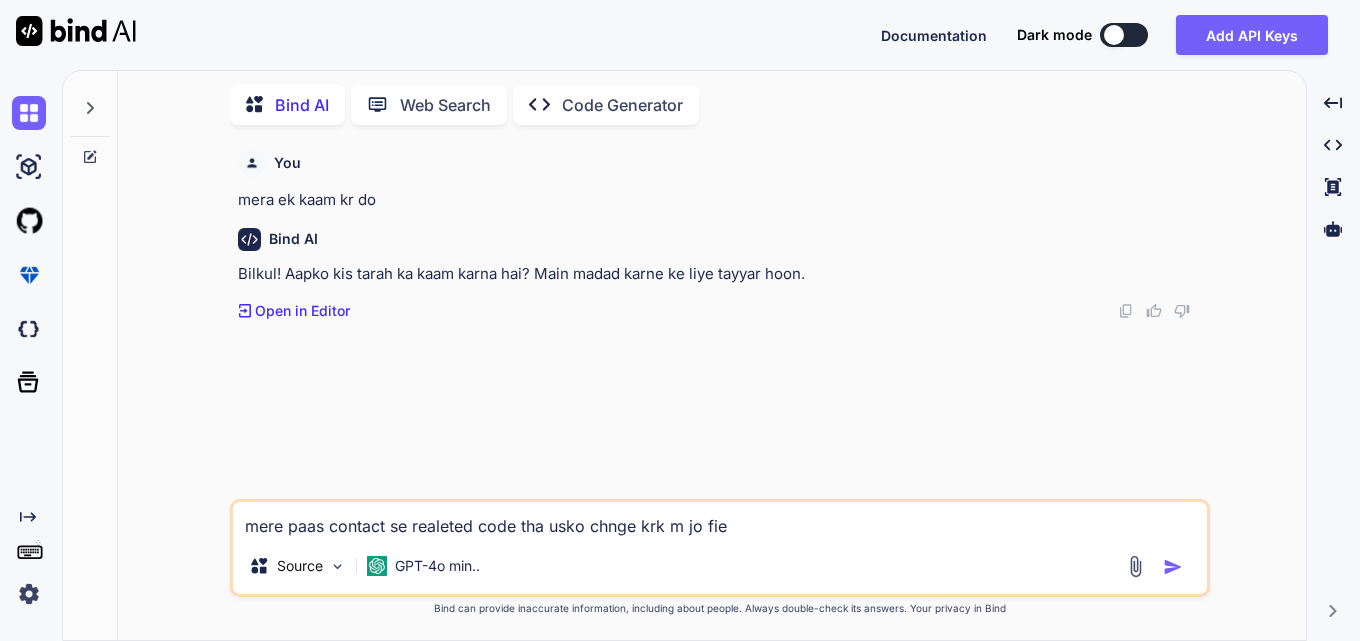 type on "x" 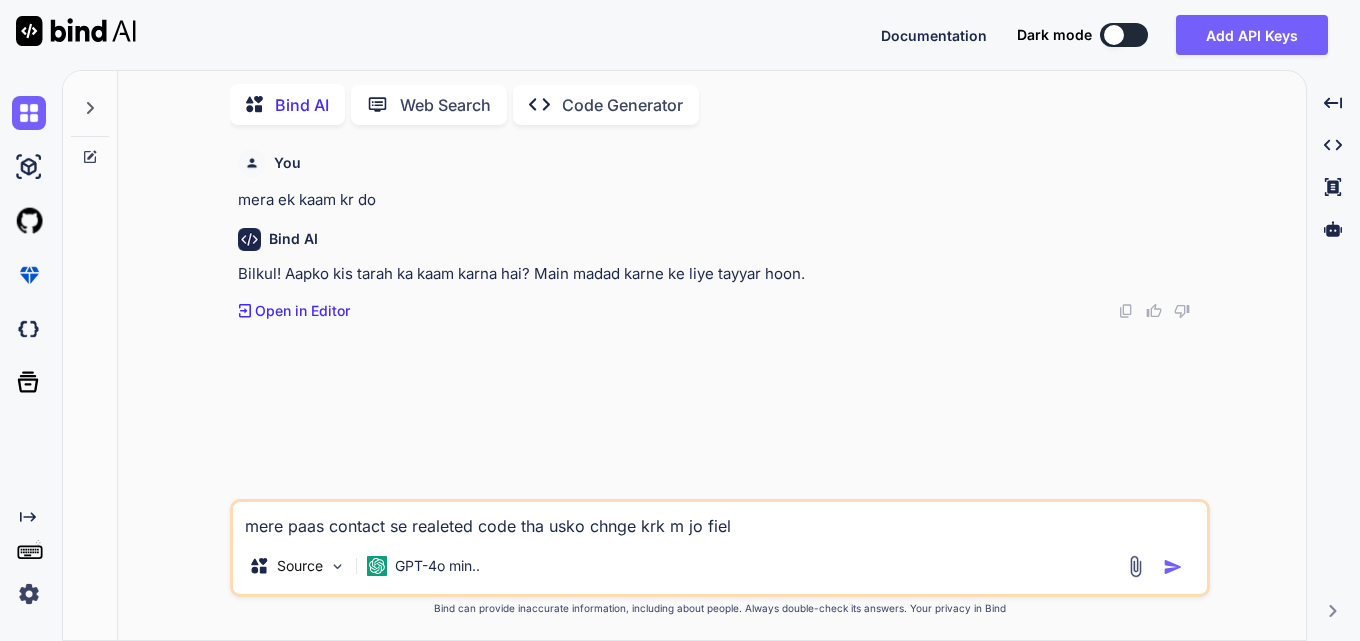 type on "x" 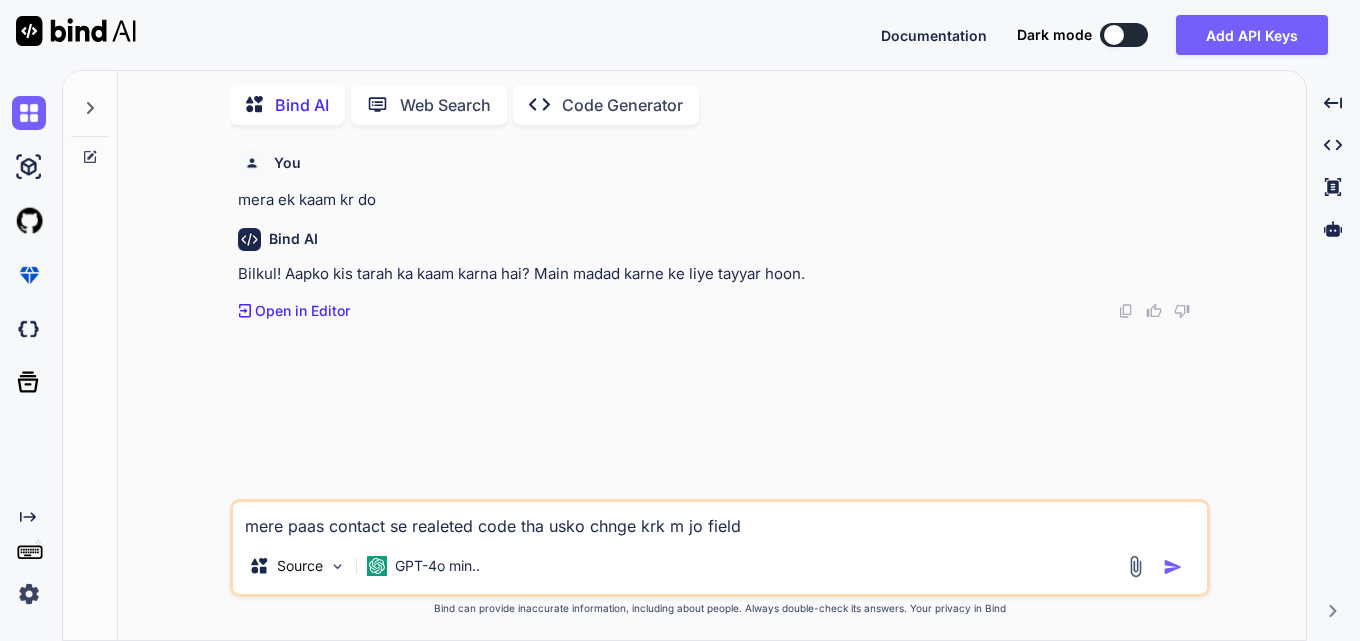 type on "x" 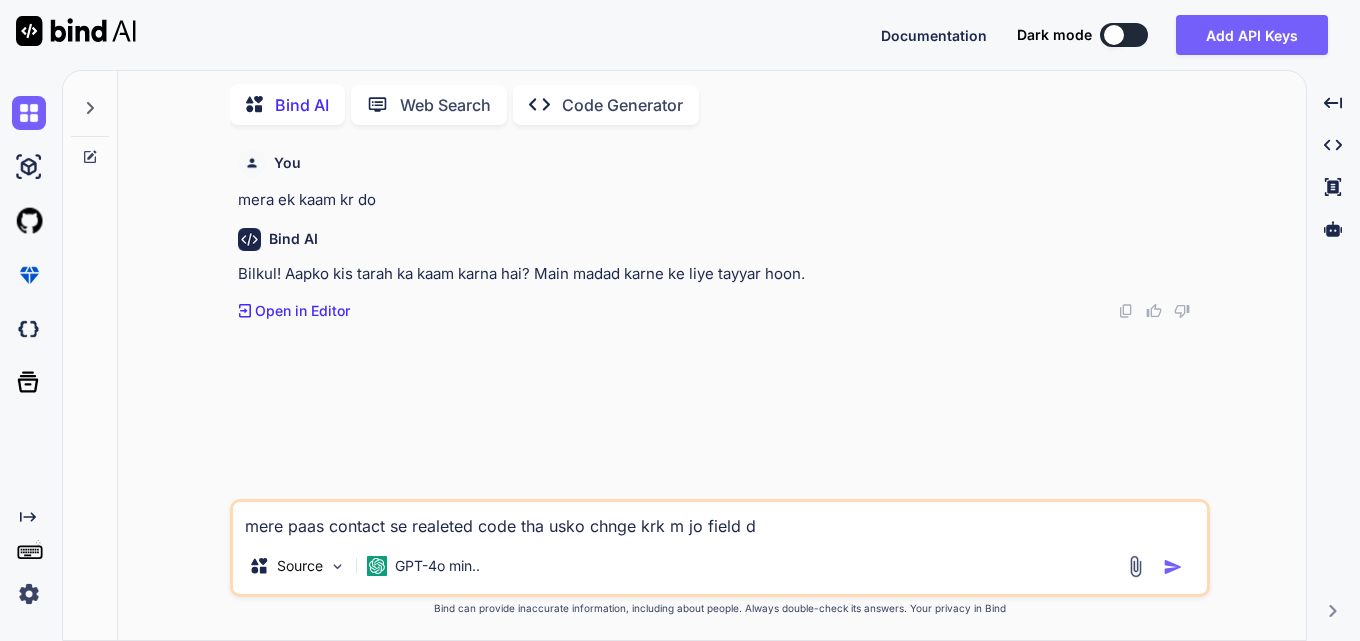 type on "x" 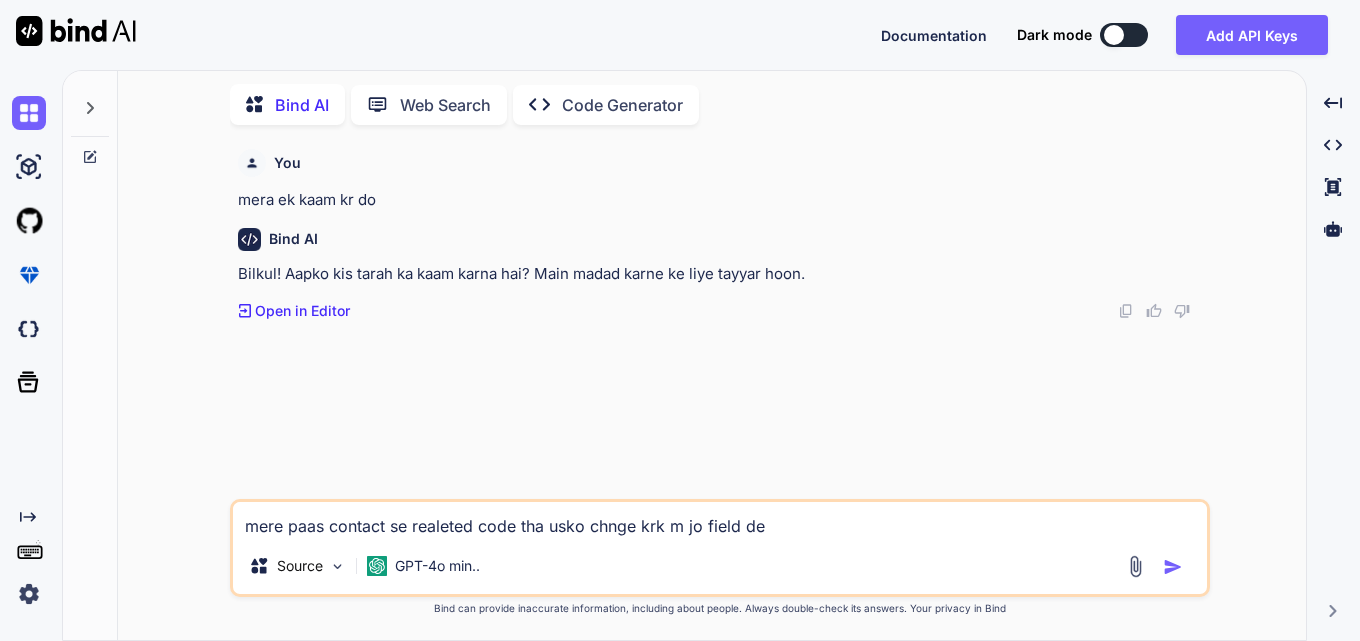 type on "x" 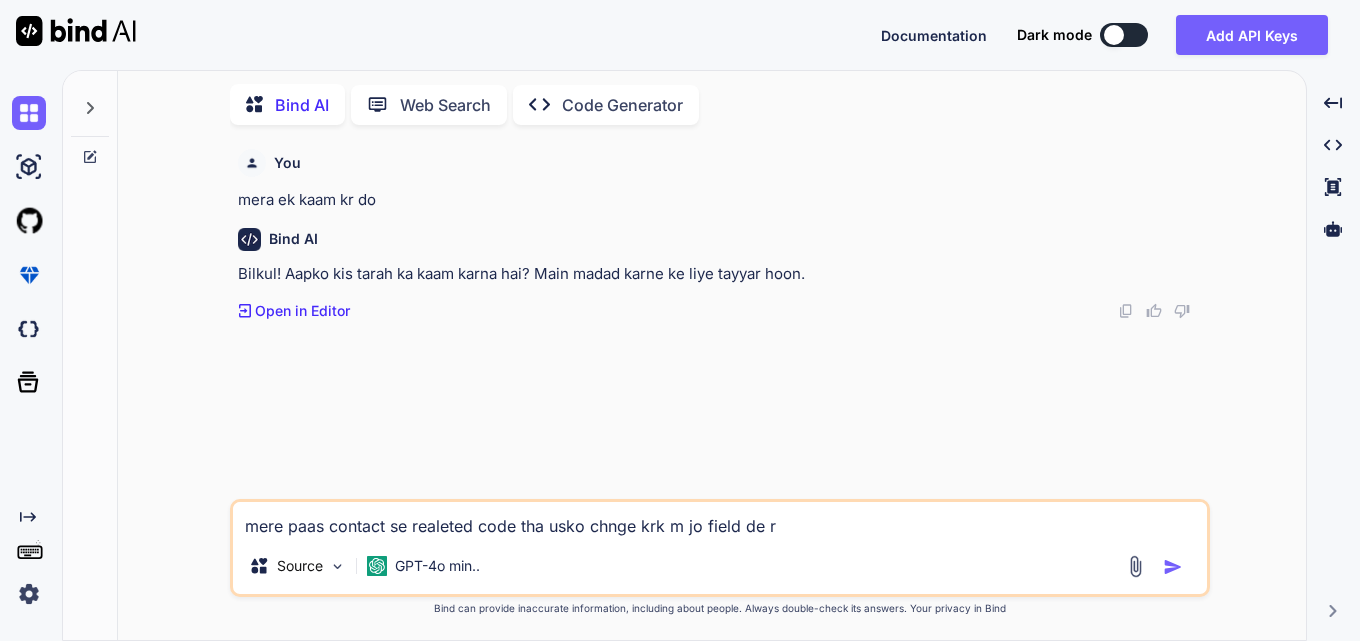 type on "x" 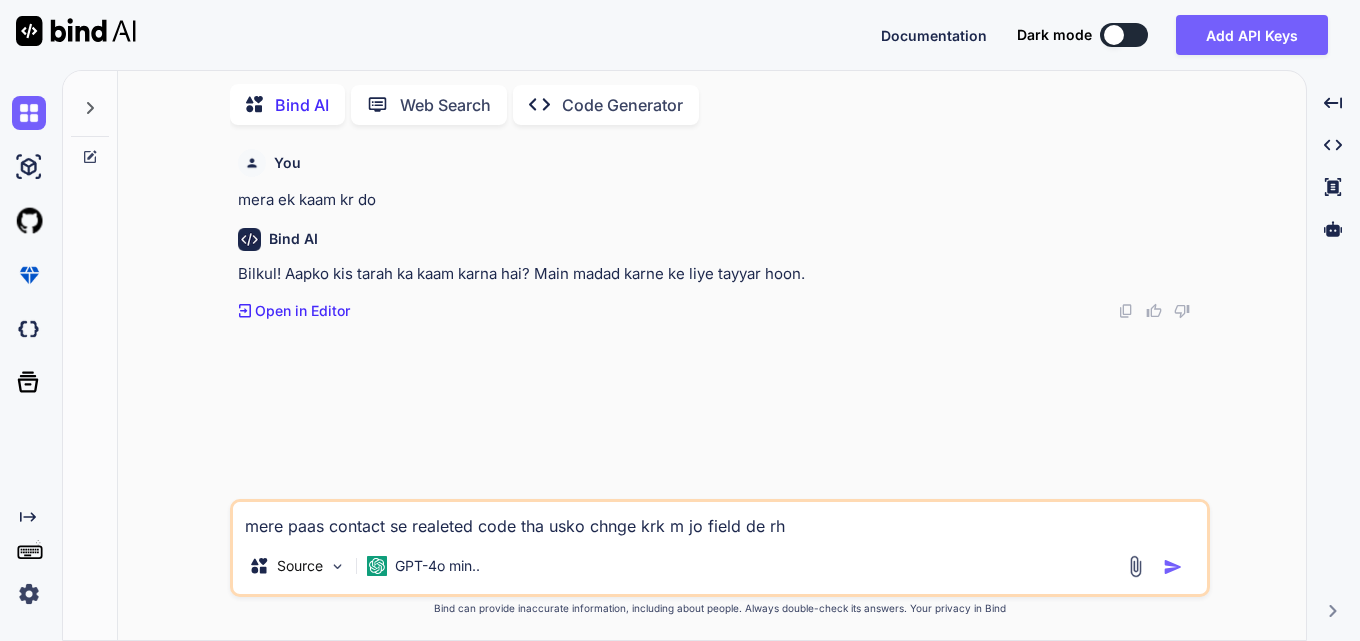 type on "x" 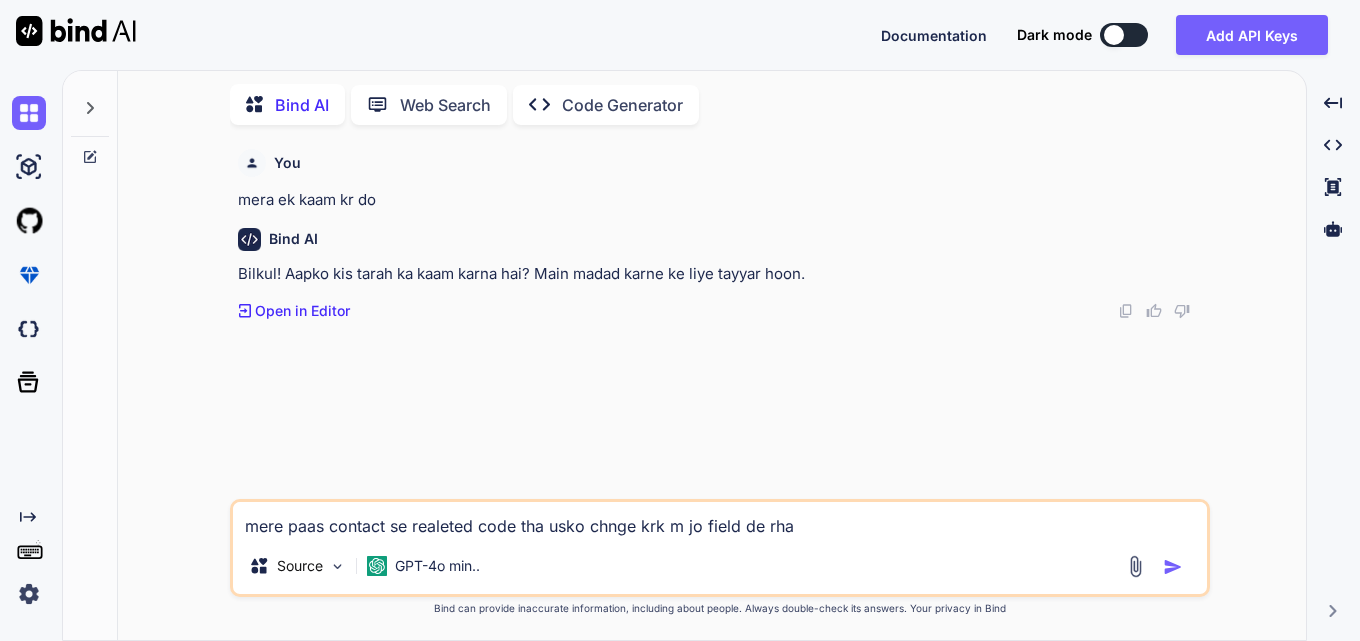 type 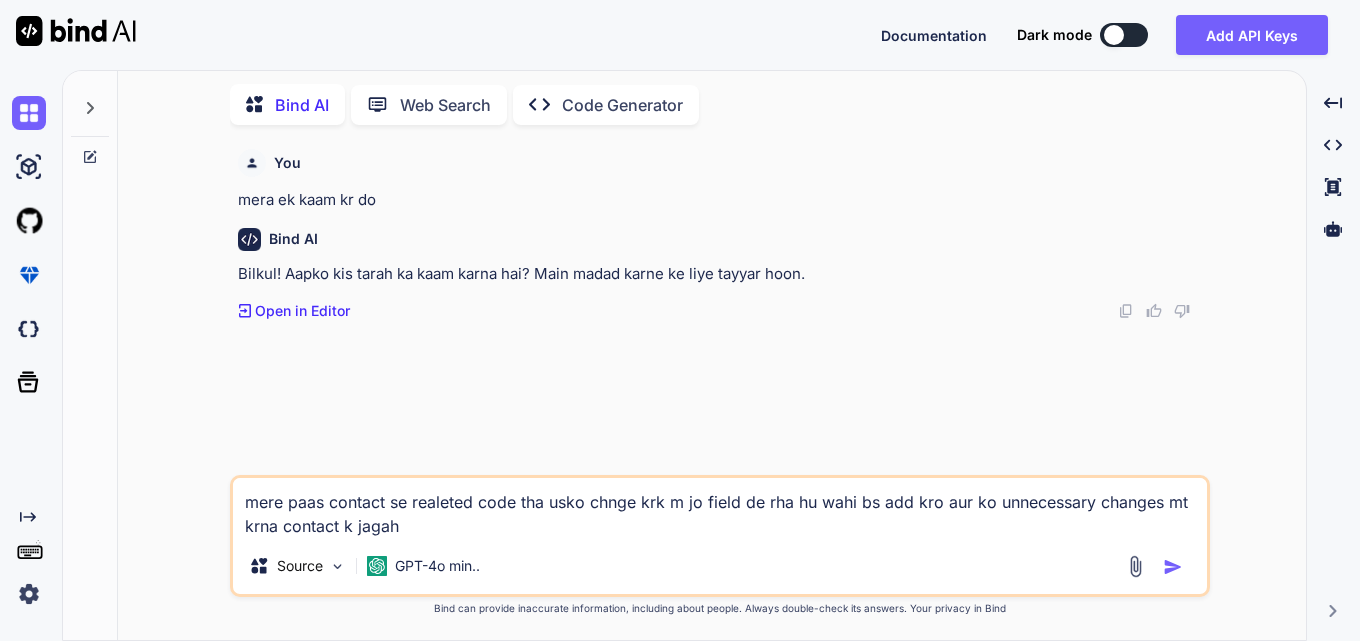 drag, startPoint x: 536, startPoint y: 538, endPoint x: 563, endPoint y: 537, distance: 27.018513 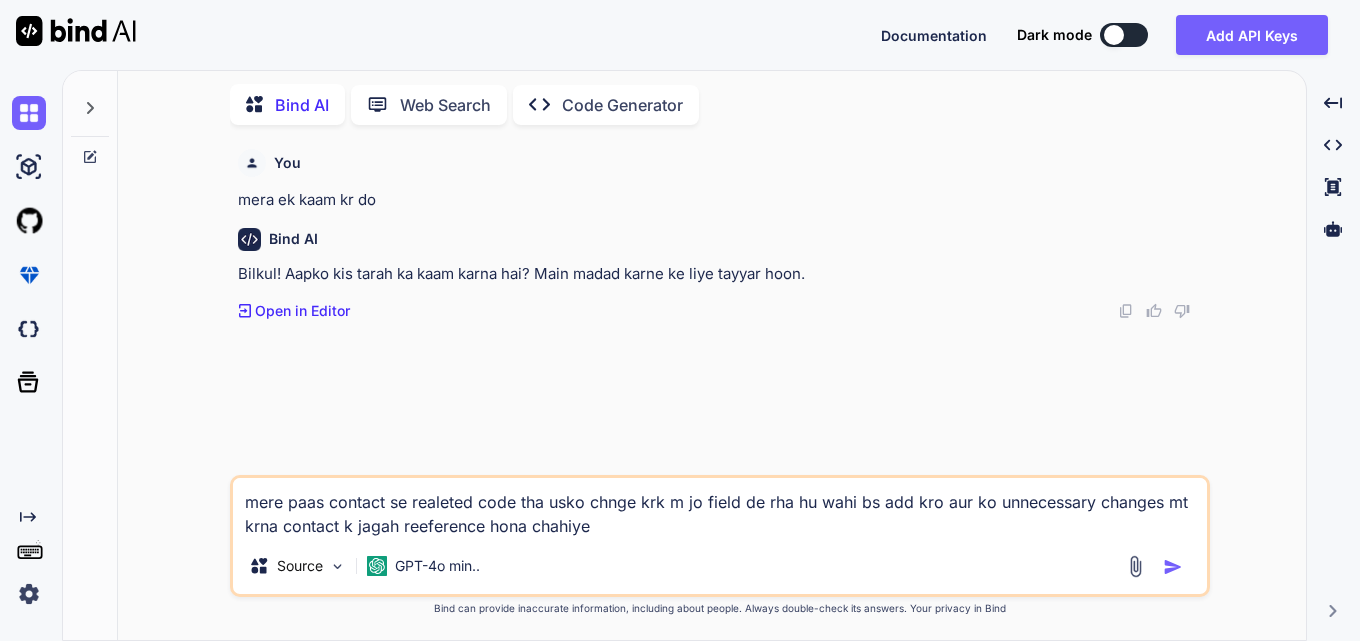 click on "mere paas contact se realeted code tha usko chnge krk m jo field de rha hu wahi bs add kro aur ko unnecessary changes mt krna contact k jagah reeference hona chahiye" at bounding box center [720, 508] 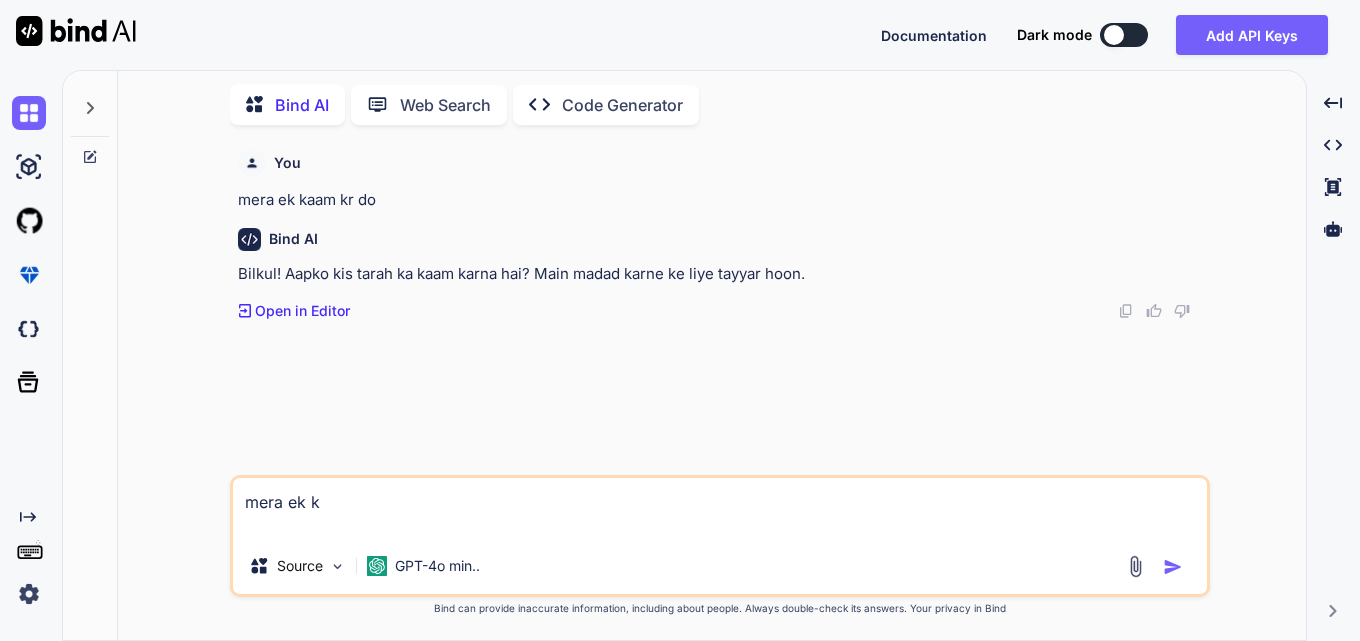 scroll, scrollTop: 2, scrollLeft: 0, axis: vertical 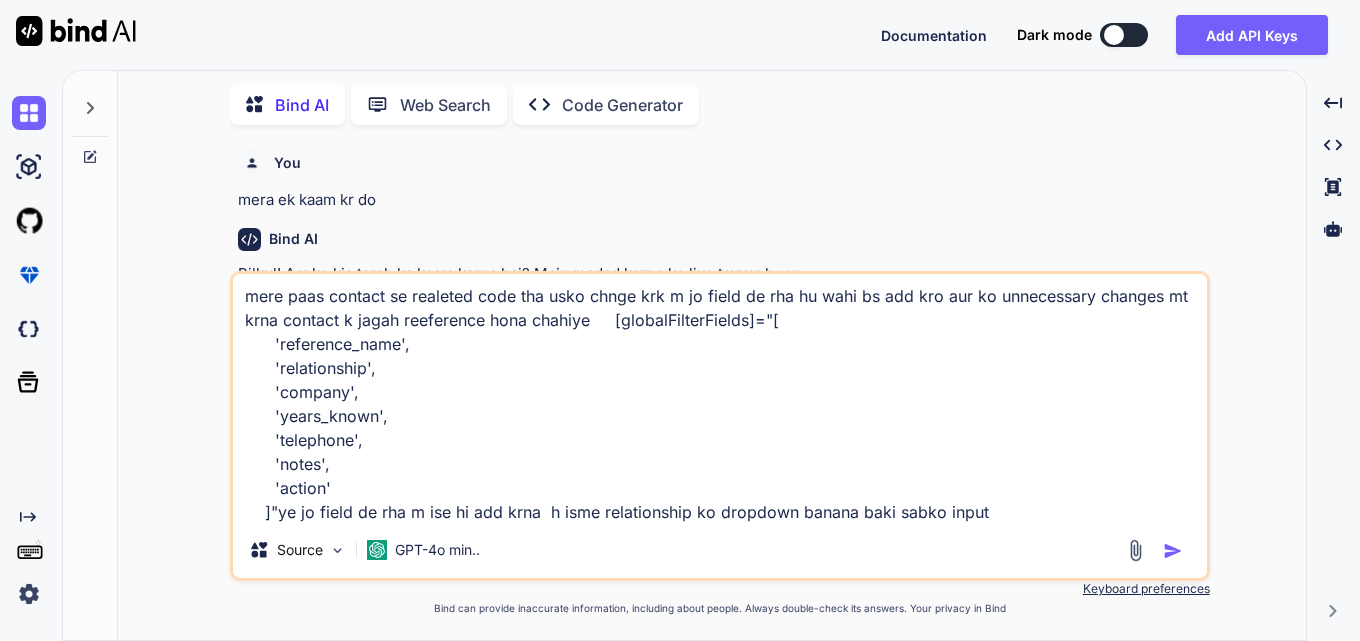 click on "mere paas contact se realeted code tha usko chnge krk m jo field de rha hu wahi bs add kro aur ko unnecessary changes mt krna contact k jagah reeference hona chahiye     [globalFilterFields]="[
'reference_name',
'relationship',
'company',
'years_known',
'telephone',
'notes',
'action'
]"ye jo field de rha m ise hi add krna  h isme relationship ko dropdown banana baki sabko input" at bounding box center [720, 398] 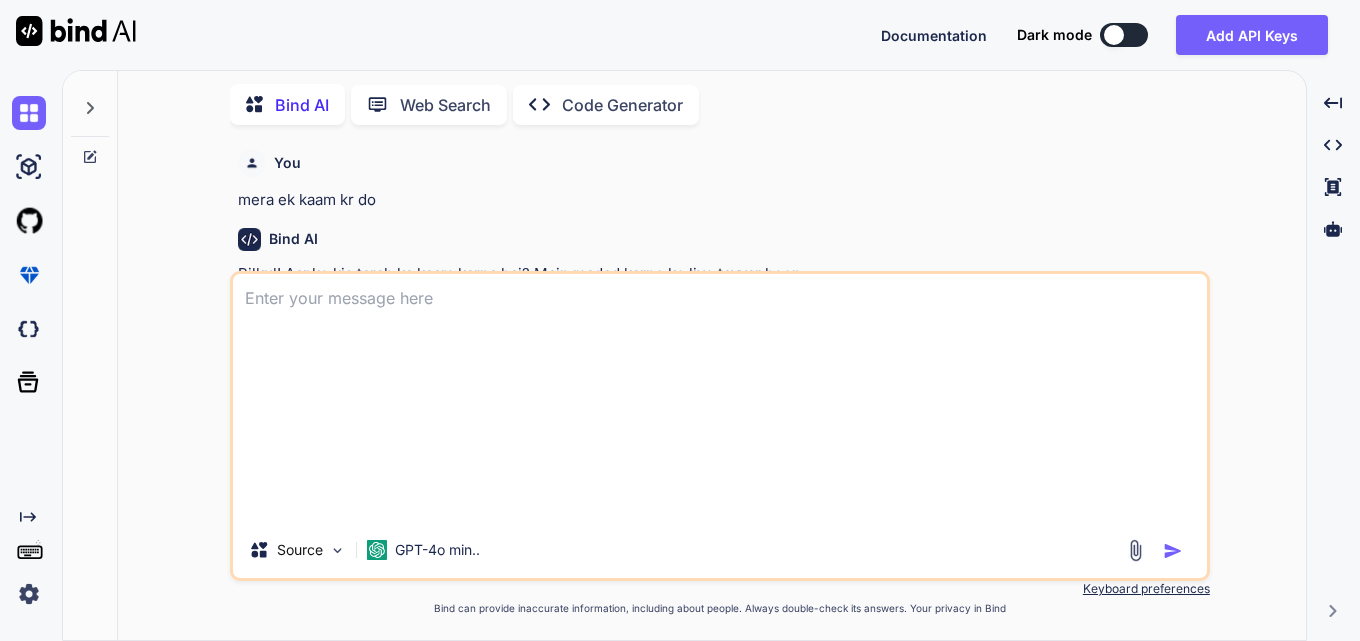 scroll, scrollTop: 0, scrollLeft: 0, axis: both 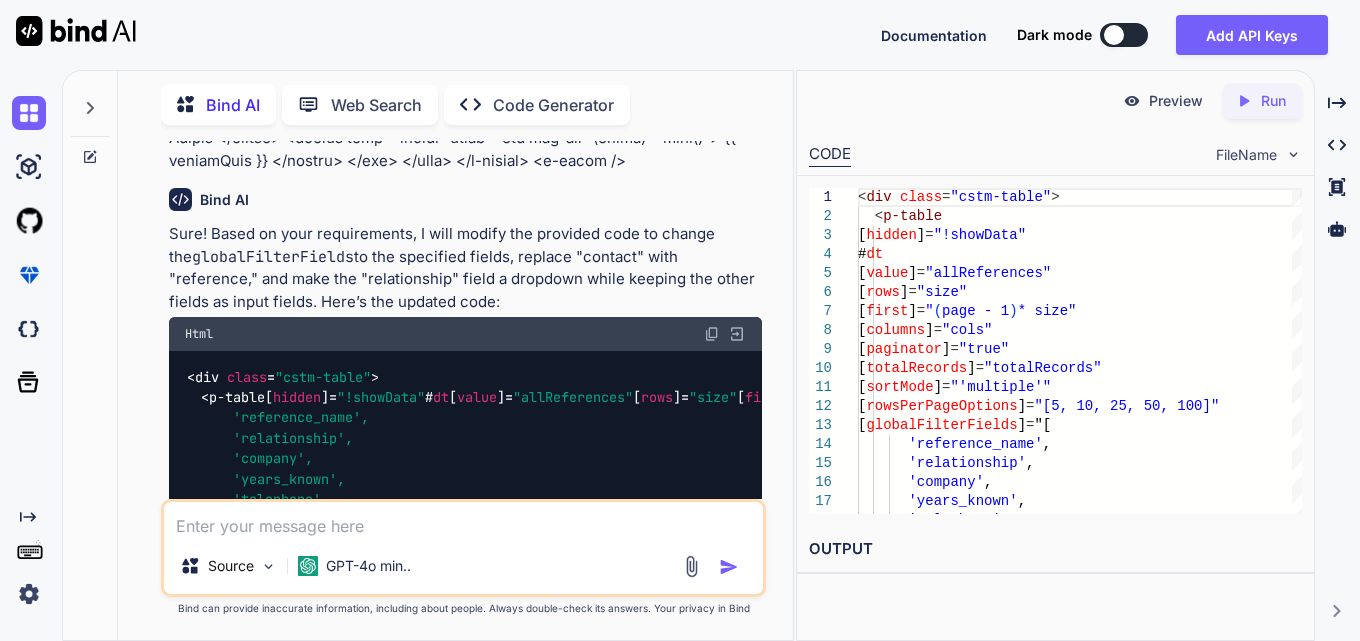click at bounding box center (712, 334) 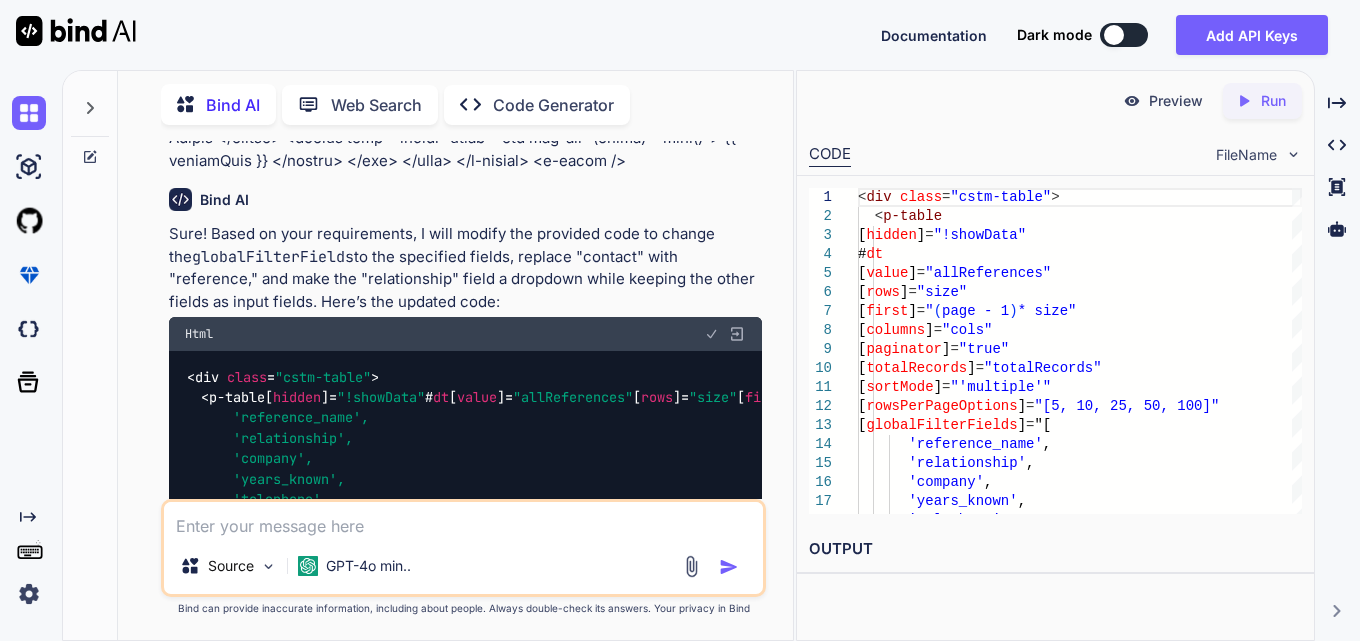 click at bounding box center [712, 334] 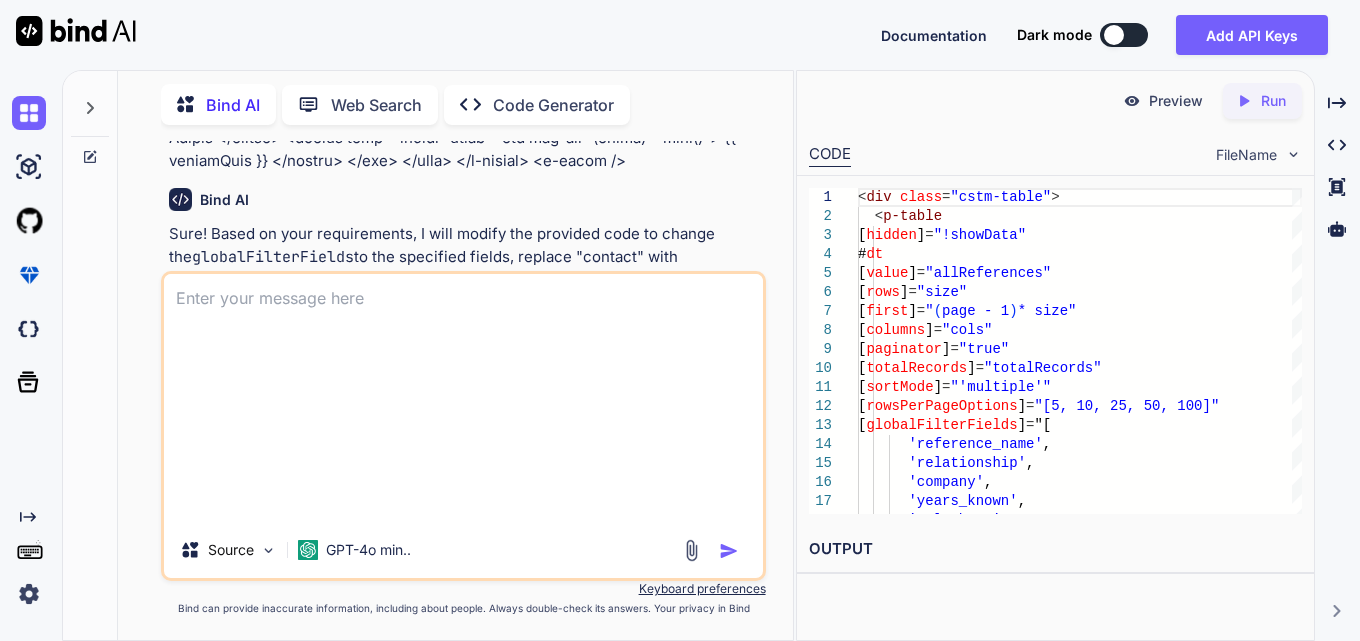 scroll, scrollTop: 0, scrollLeft: 0, axis: both 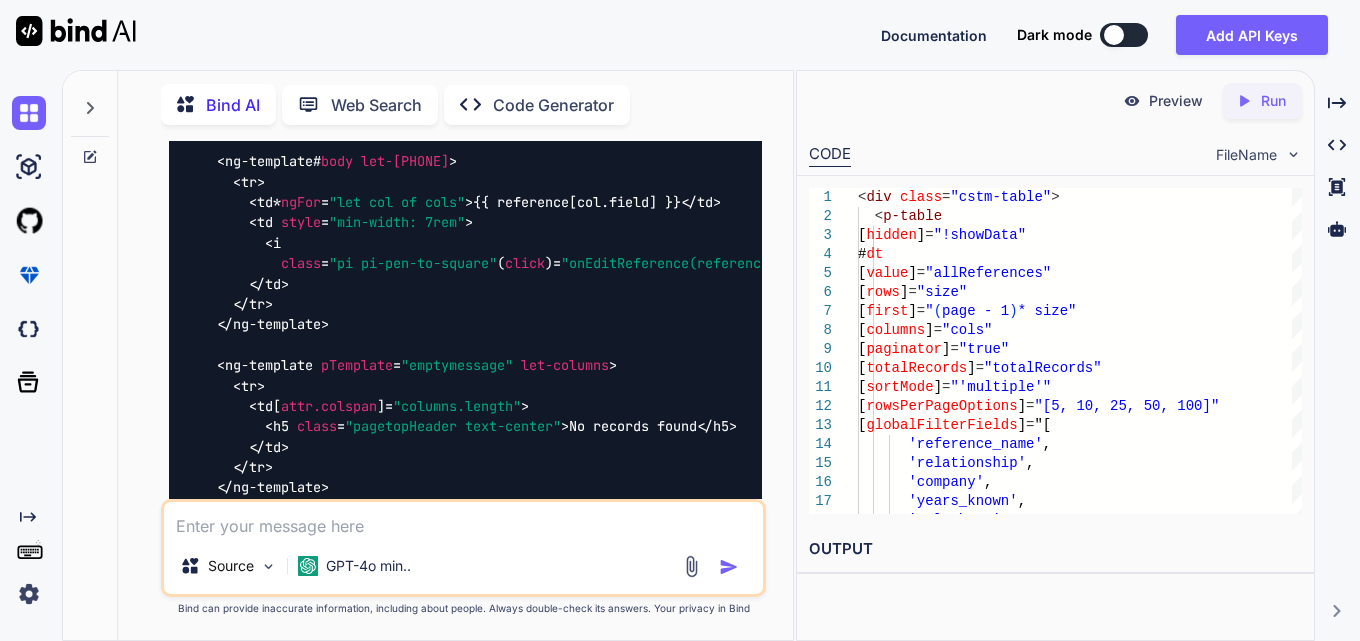 click at bounding box center (712, -595) 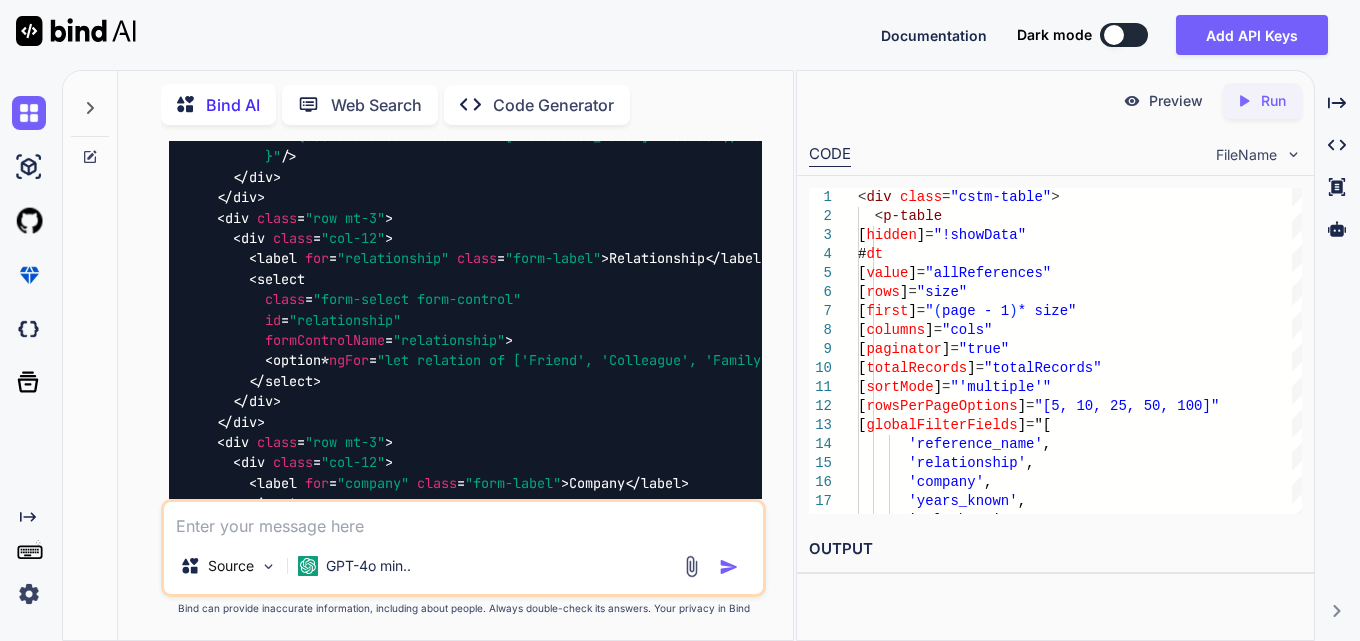 scroll, scrollTop: 8319, scrollLeft: 0, axis: vertical 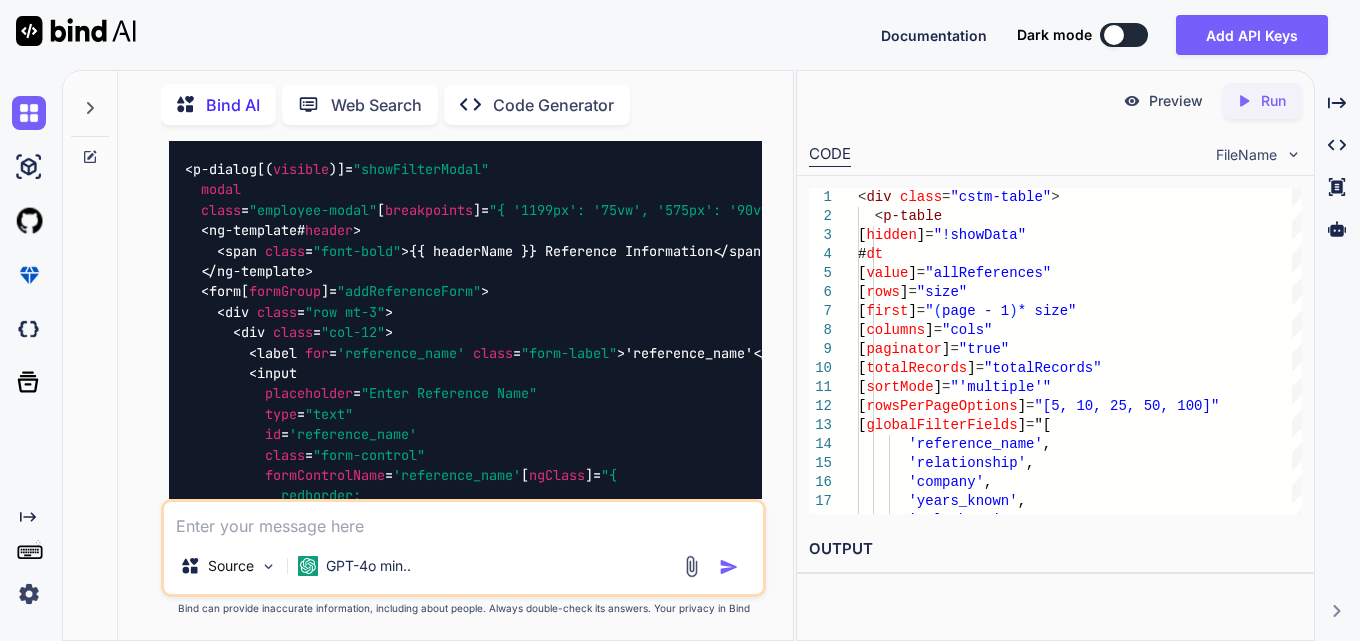 click on "< div   class = "cstm-table" >
< p-table
[ hidden ]= "!showData"
# dt
[ value ]= "allReferences"
[ rows ]= "size"
[ first ]= "(page - 1) * size"
[ columns ]= "cols"
[ paginator ]= "true"
[ totalRecords ]= "totalRecords"
[ sortMode ]= "'multiple'"
[ rowsPerPageOptions ]= "[5, 10, 25, 50, 100]"
[ globalFilterFields ]= "[
'reference_name',
'relationship',
'company',
'years_known',
'[PHONE]',
'notes',
'action'
]"
[ tableStyle ]= "{ 'min-width': '75rem' }"
[ rowHover ]= "true"
[ lazy ]= "true"
[ dataKey ]= "'id'"
[ showCurrentPageReport ]= "true"
currentPageReportTemplate = "Showing {first} to {last} of {totalRecords} entries"
( onLazyLoad )= "fetchAllReferences($event)"
[ scrollable ]= "true"
>
< ng-template  # caption >
< div
class = "d-flex justify-content-end align-items-center mb-4"
style = "gap: 10px"
>
<   =" at bounding box center (465, 455) 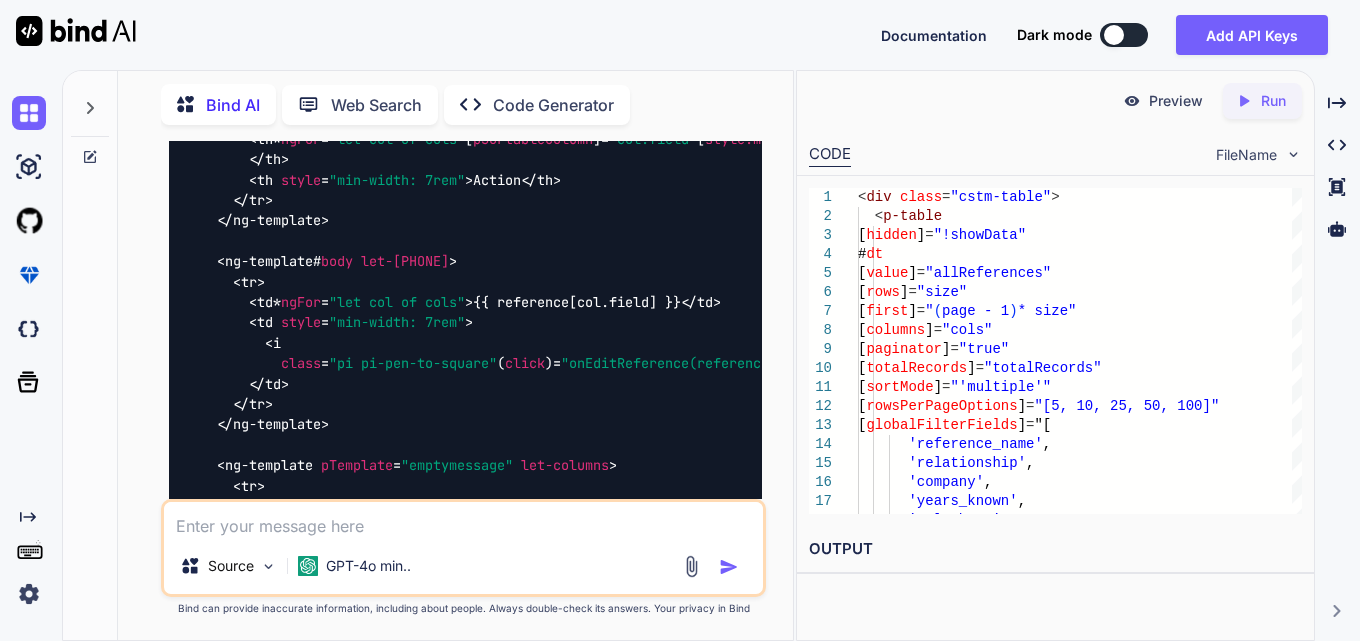 scroll, scrollTop: 7919, scrollLeft: 0, axis: vertical 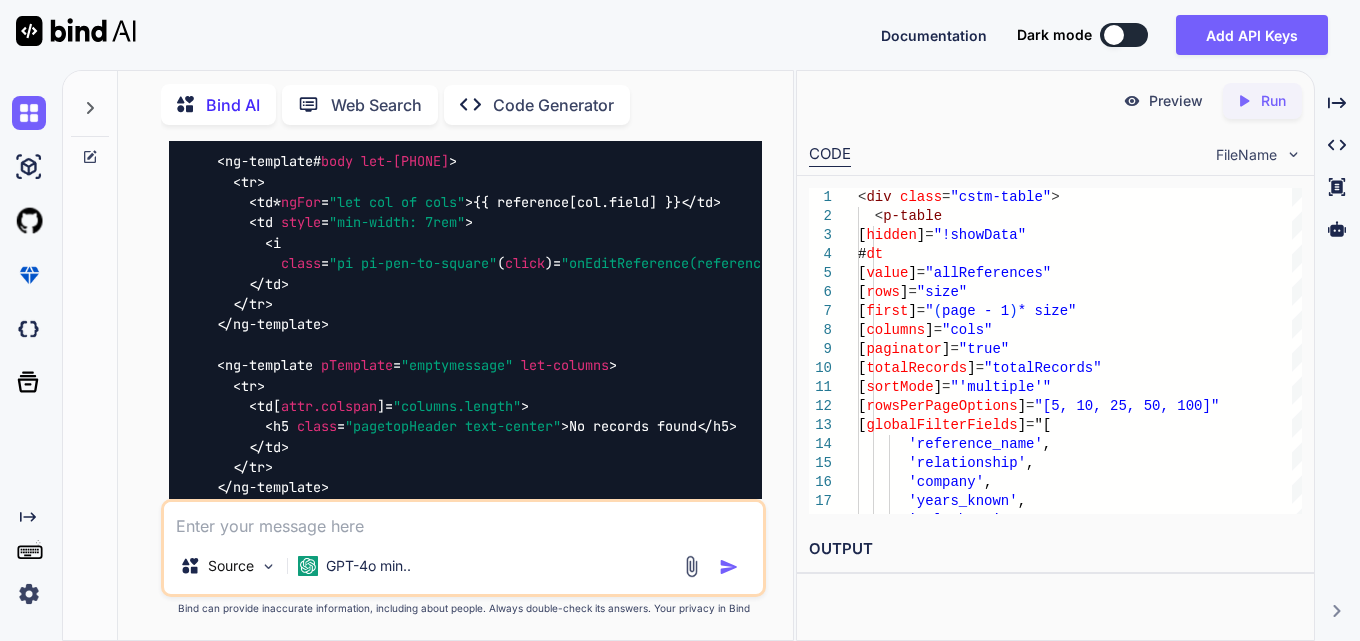 click at bounding box center [712, -595] 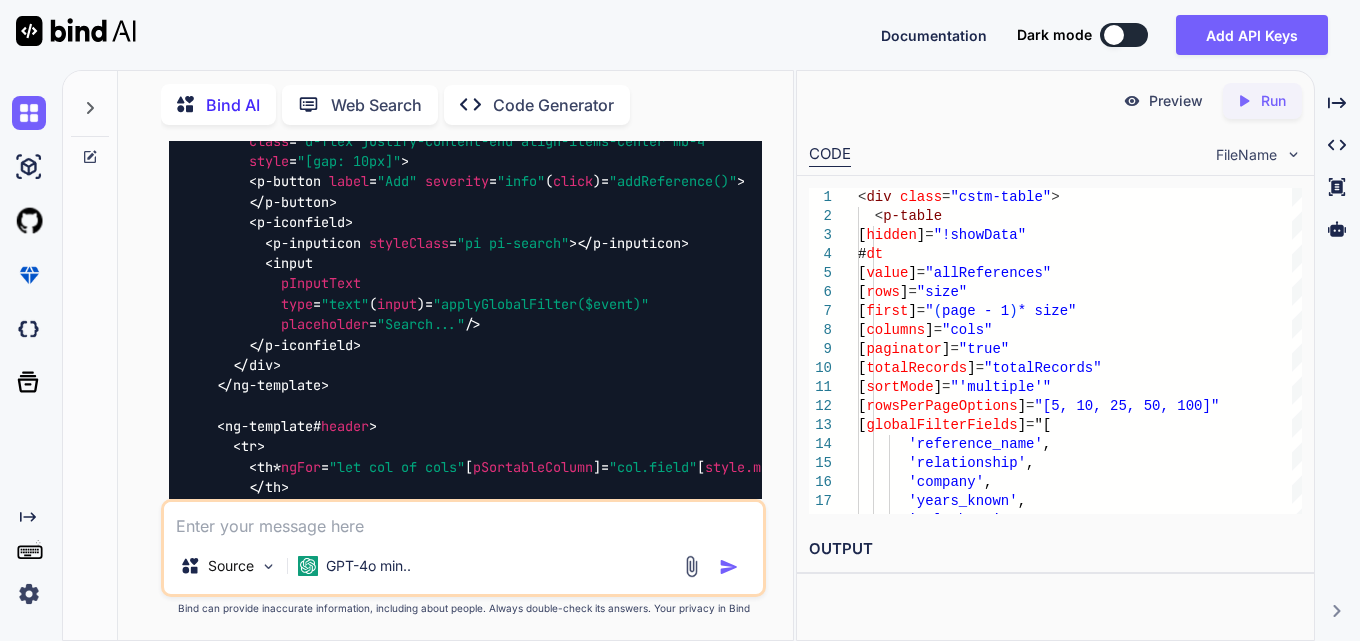 scroll, scrollTop: 7319, scrollLeft: 0, axis: vertical 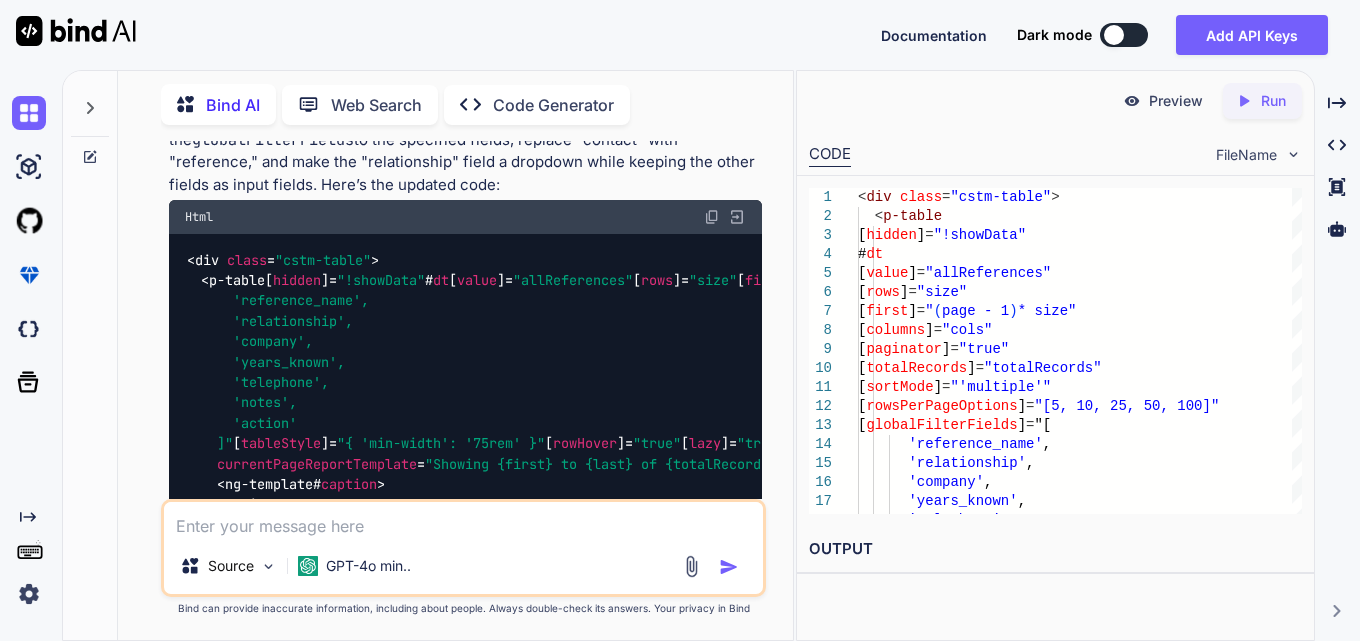 click at bounding box center [712, 217] 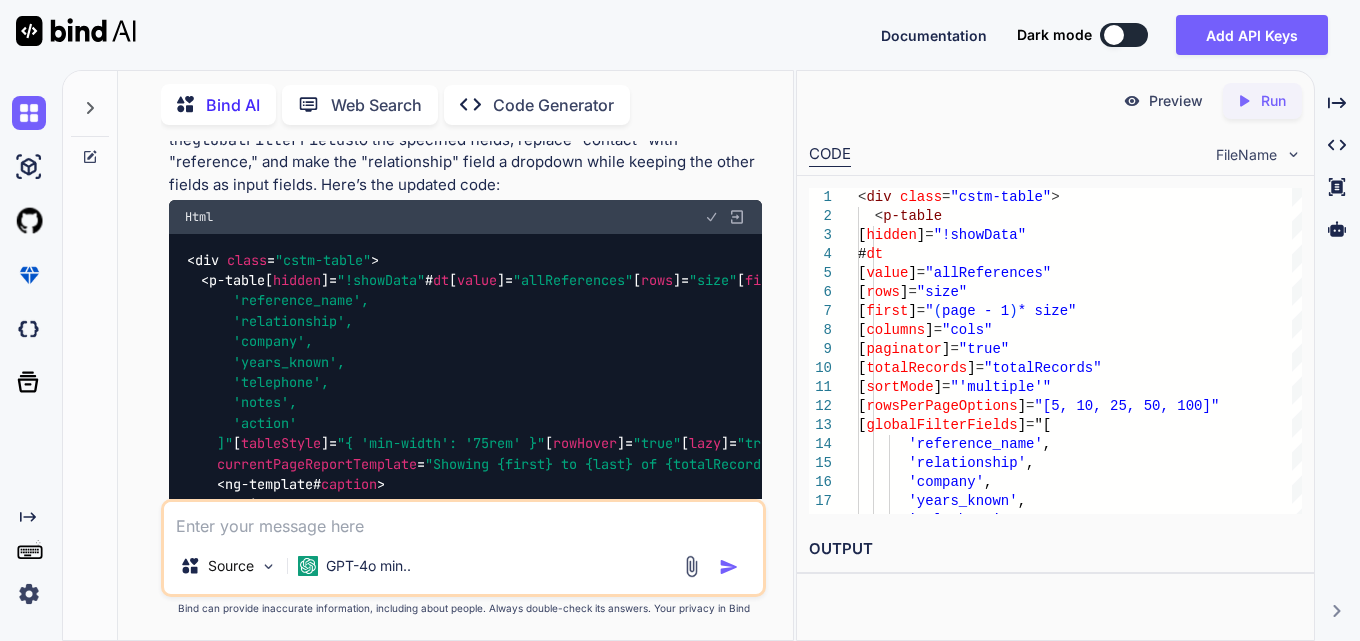 click at bounding box center (712, 217) 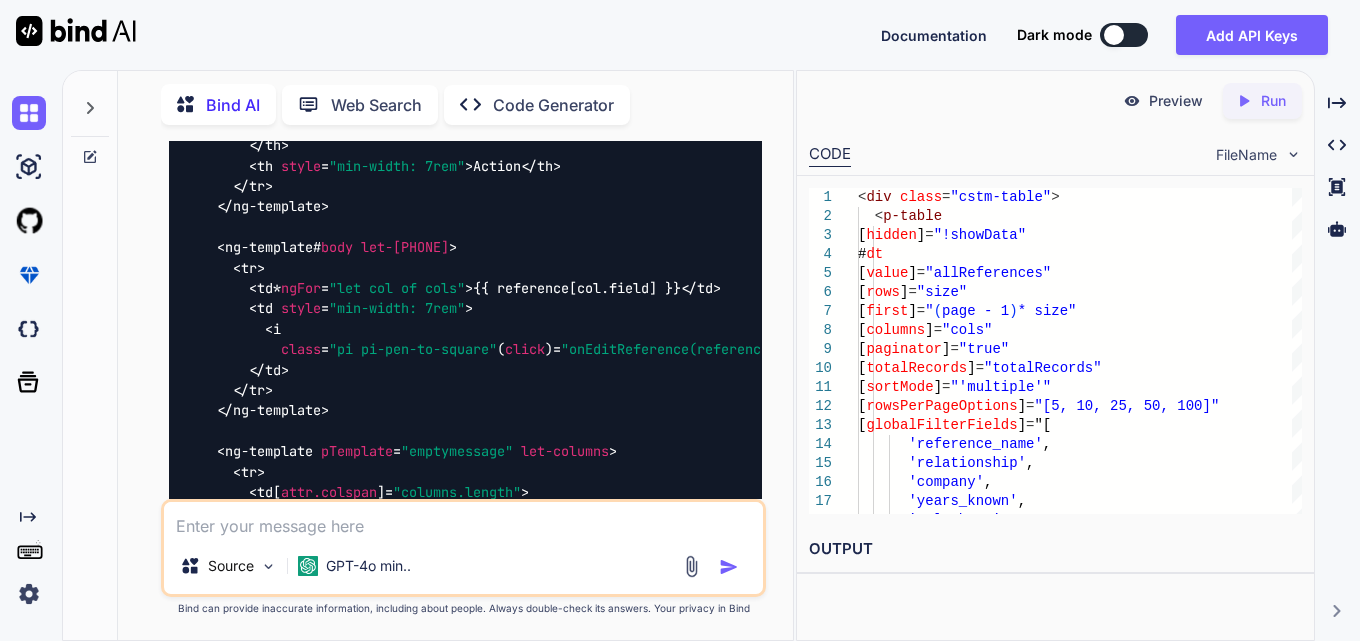 scroll, scrollTop: 7819, scrollLeft: 0, axis: vertical 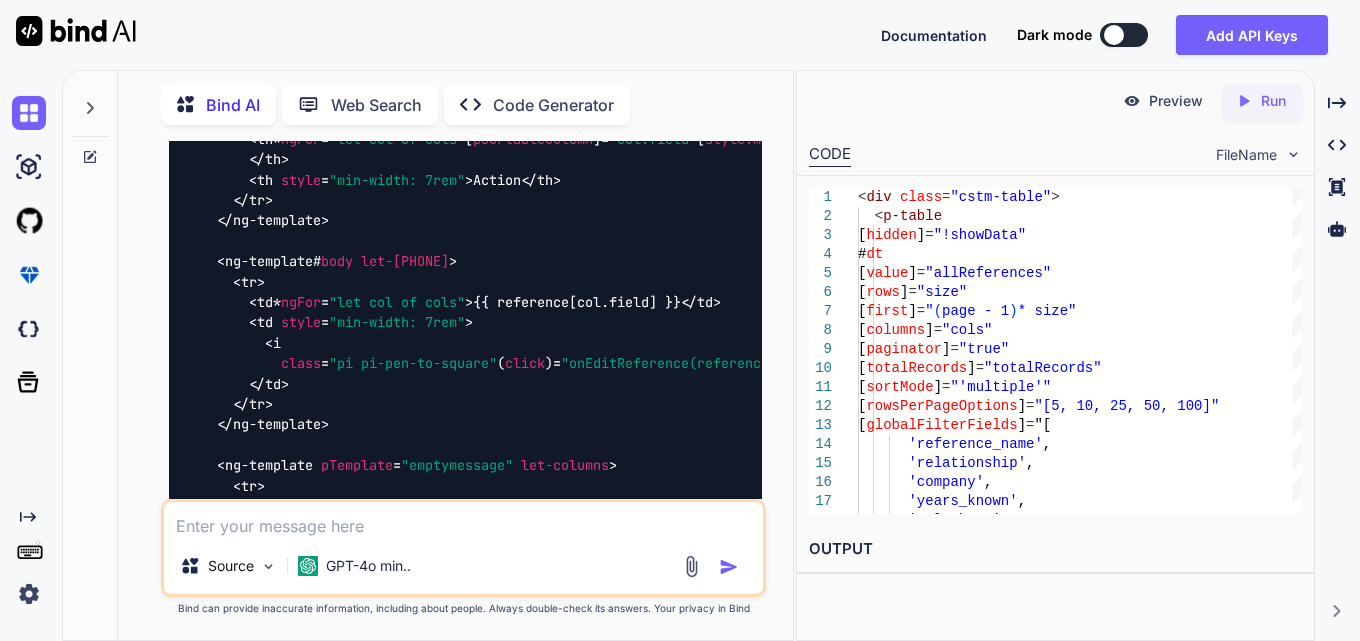click at bounding box center (712, -495) 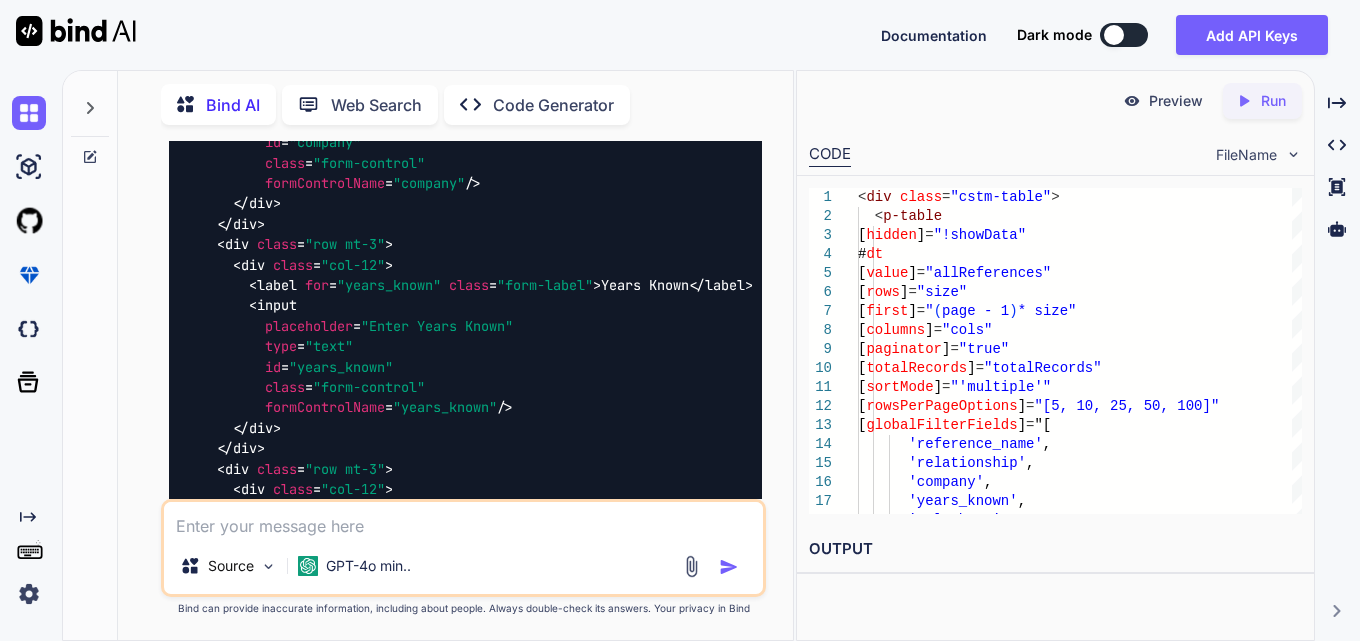 scroll, scrollTop: 9219, scrollLeft: 0, axis: vertical 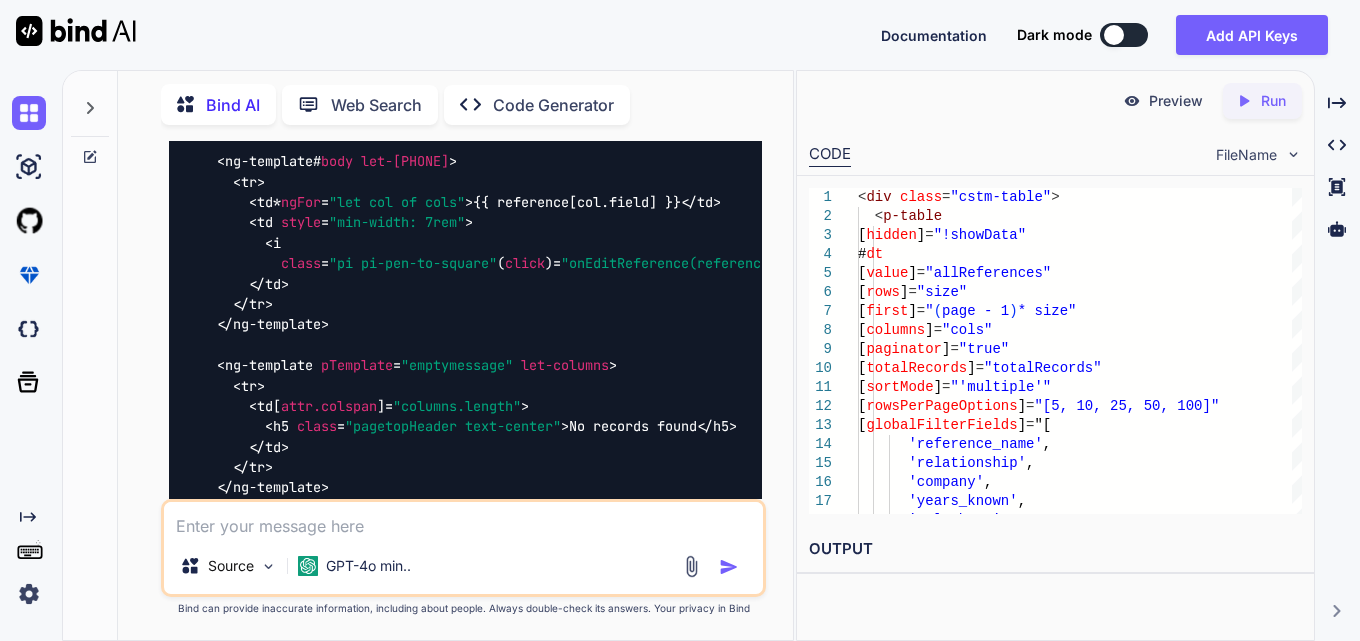 click at bounding box center [712, -595] 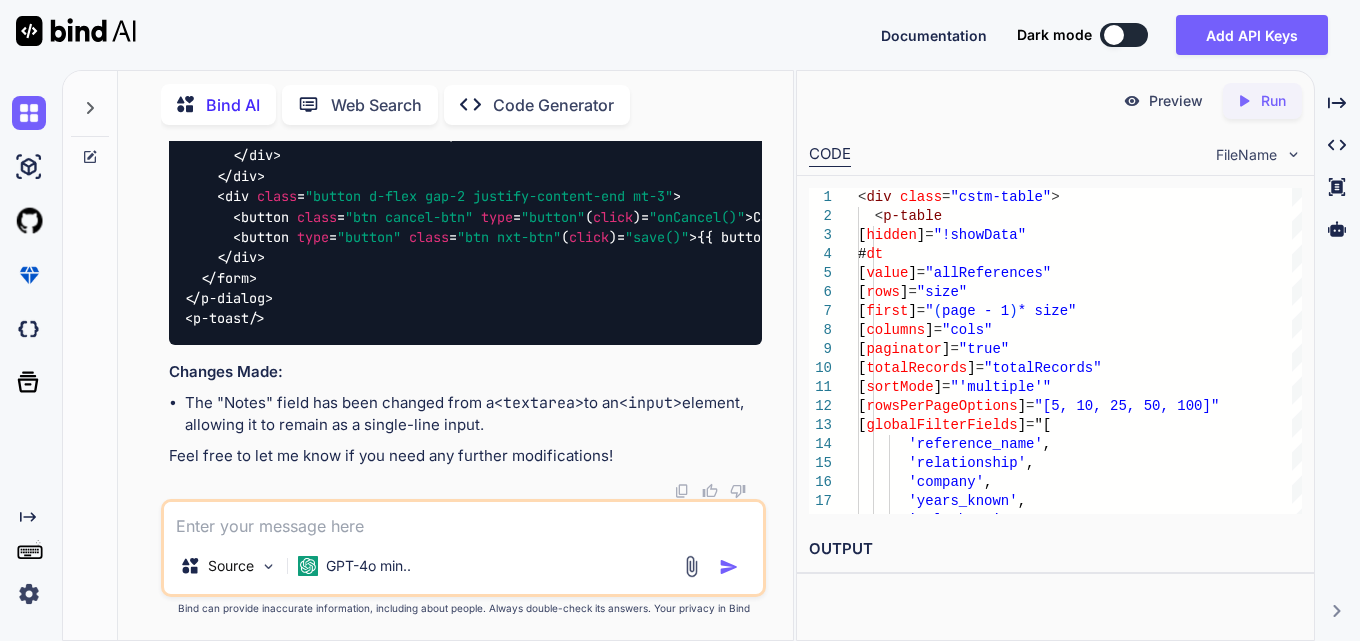 scroll, scrollTop: 11719, scrollLeft: 0, axis: vertical 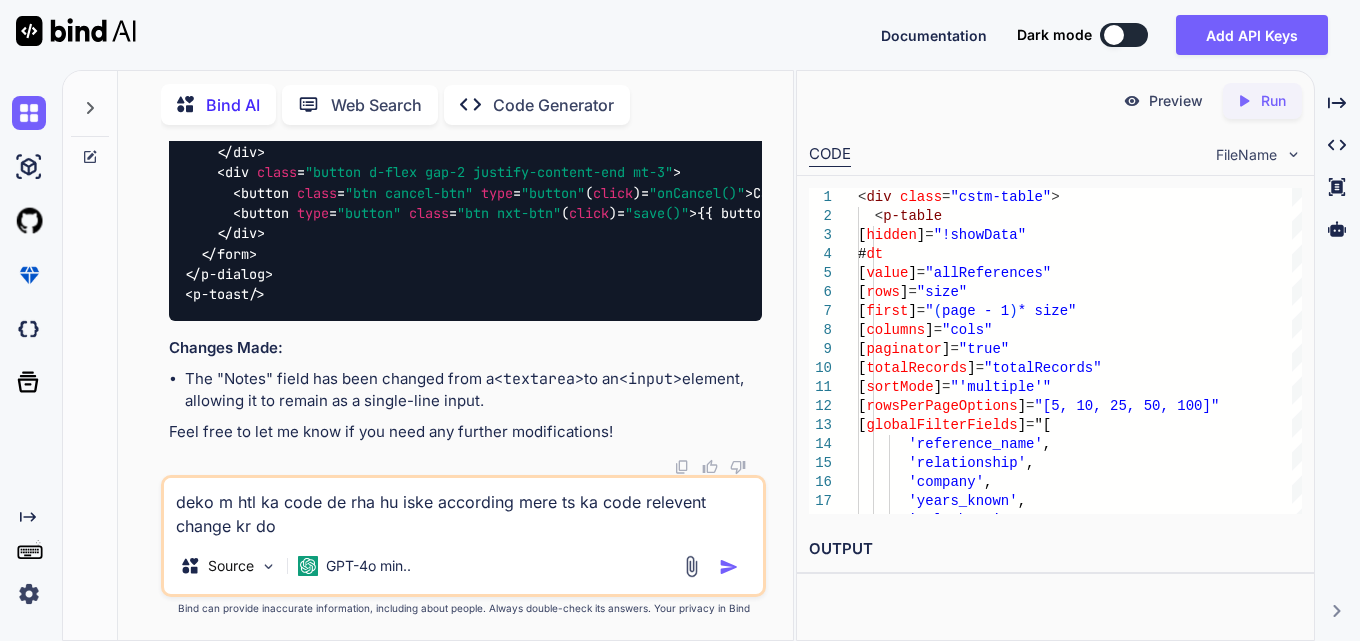 click on "deko m htl ka code de rha hu iske according mere ts ka code relevent change kr do" at bounding box center [463, 508] 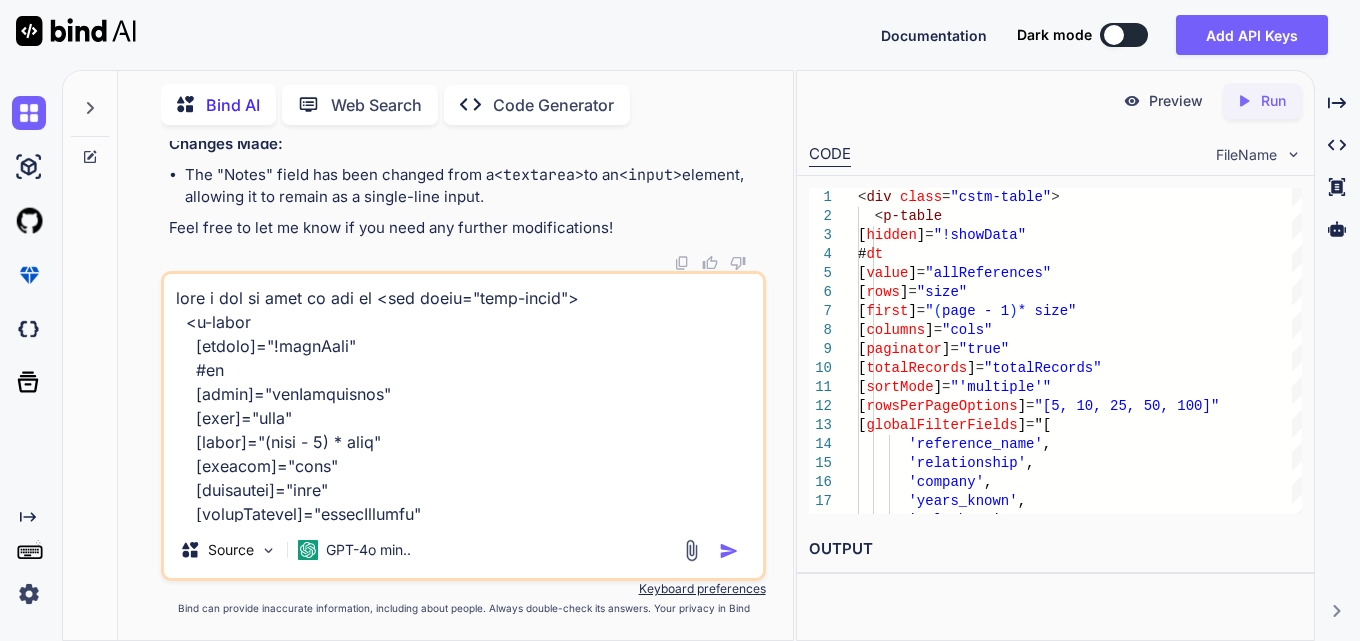 scroll, scrollTop: 4346, scrollLeft: 0, axis: vertical 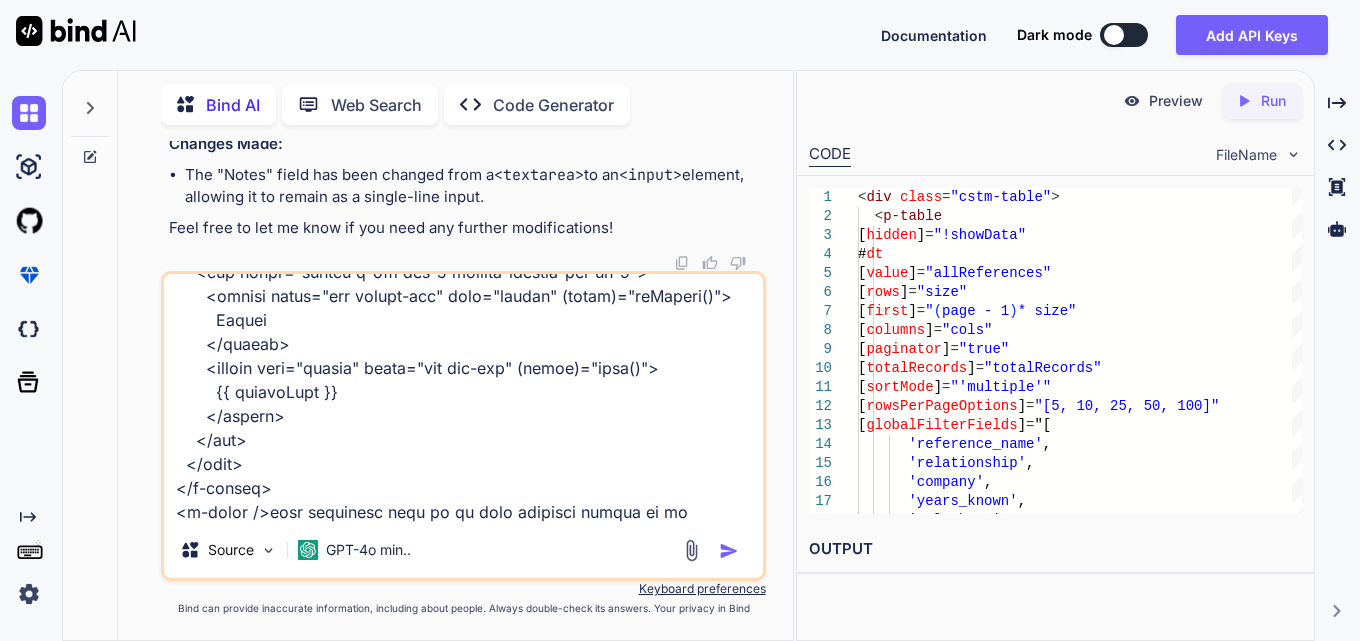 click at bounding box center (463, 398) 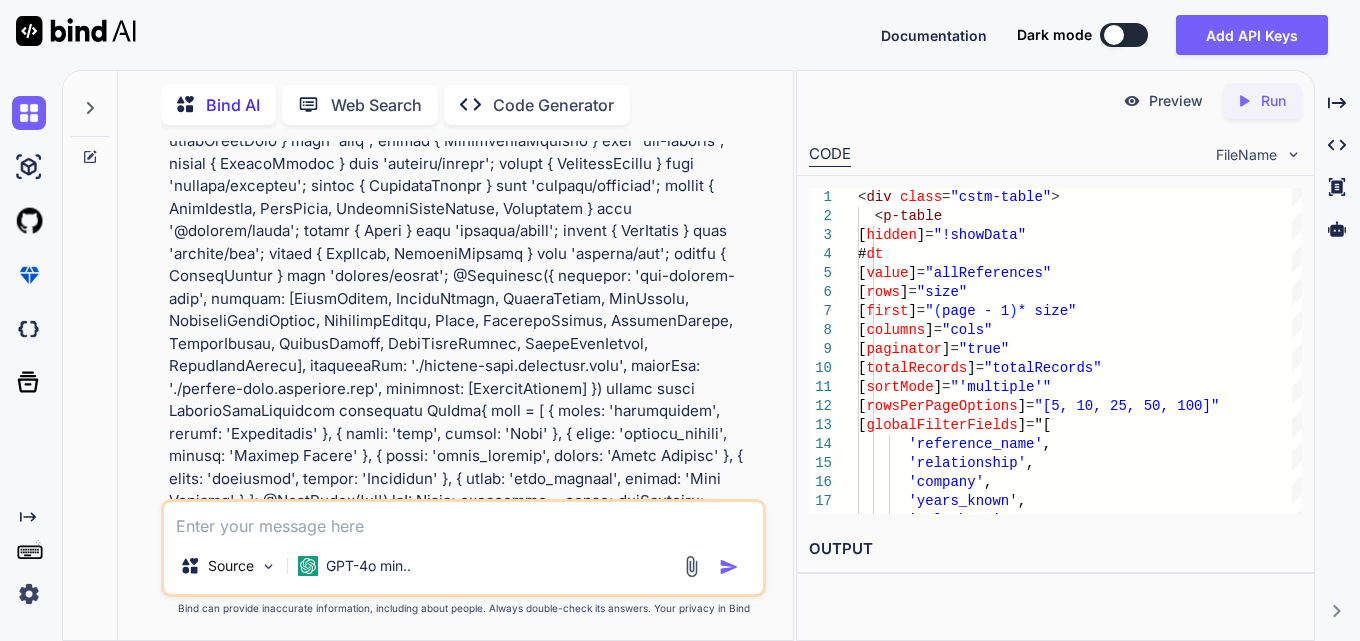 scroll, scrollTop: 0, scrollLeft: 0, axis: both 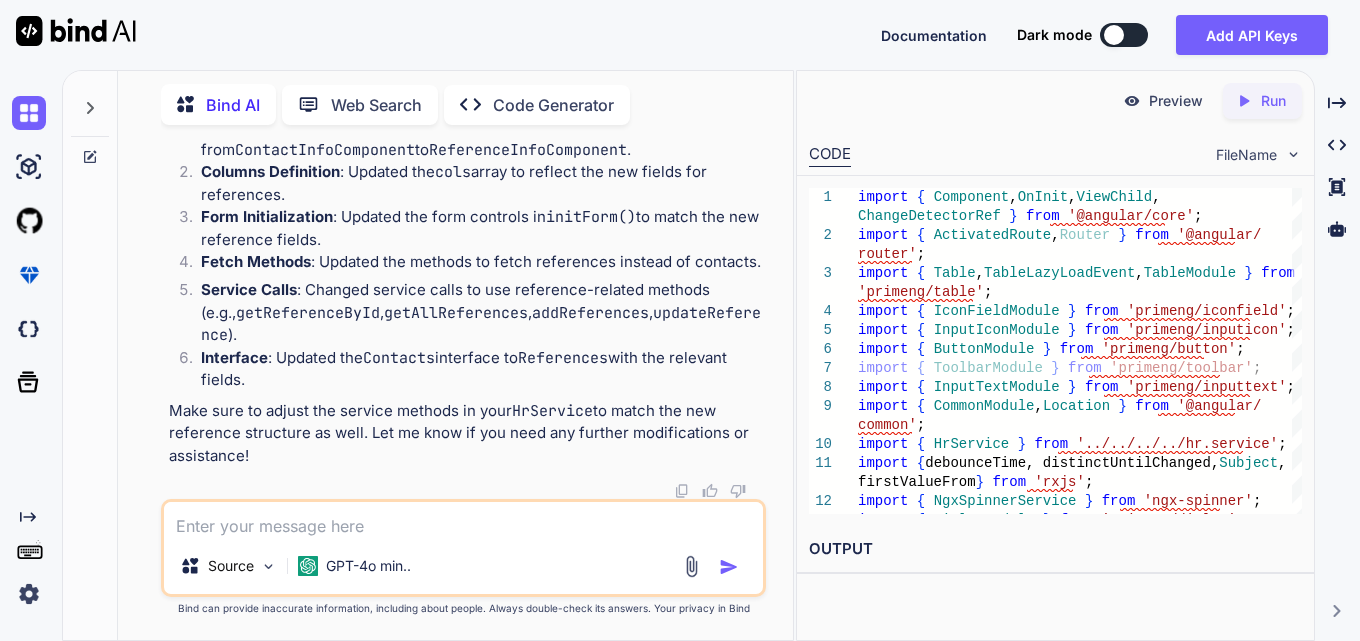 click at bounding box center [712, -1305] 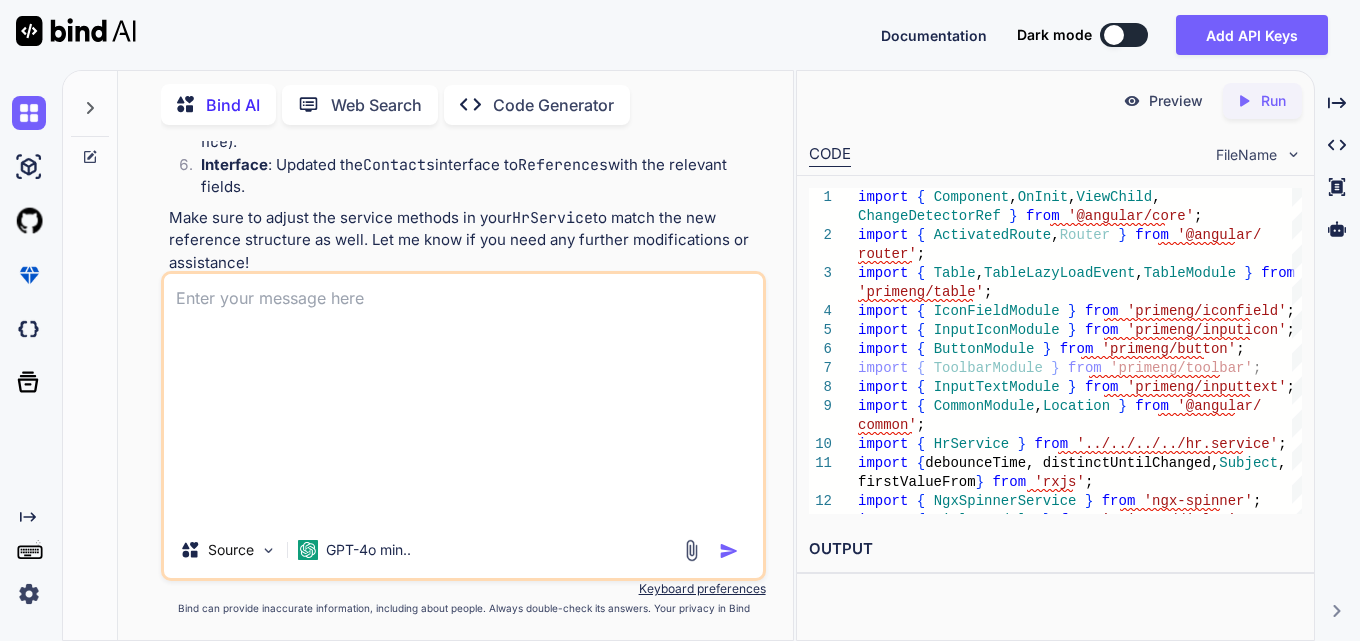 scroll, scrollTop: 0, scrollLeft: 0, axis: both 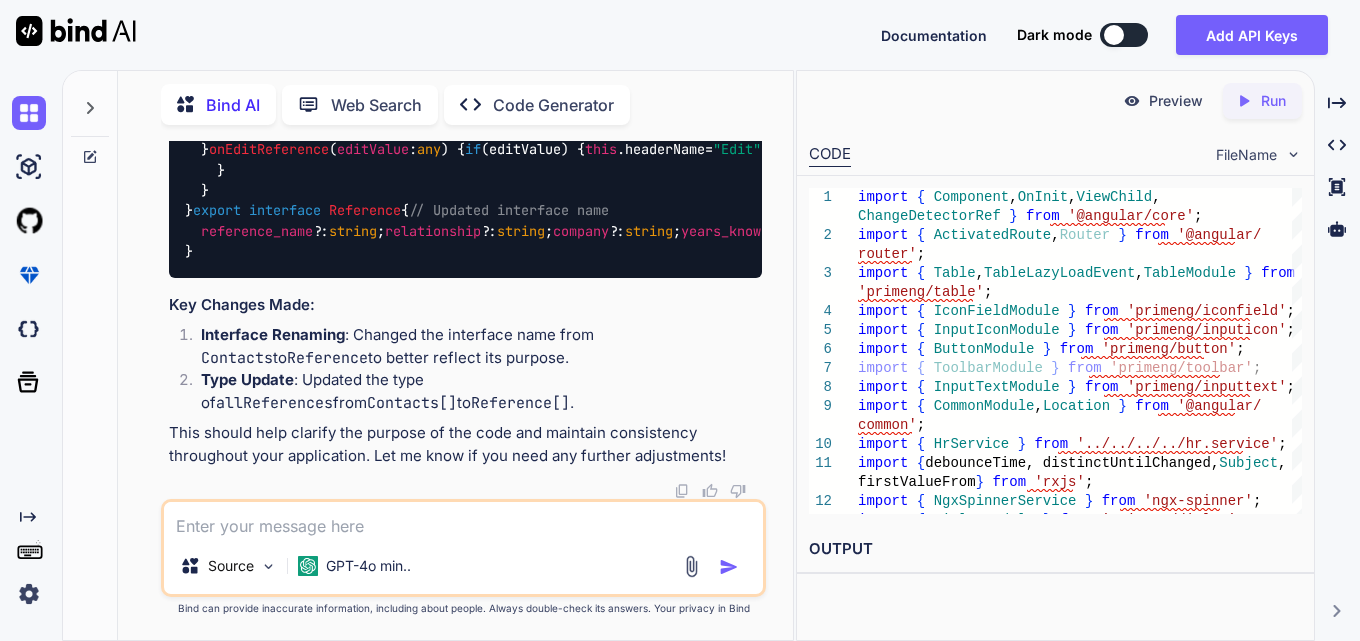 click at bounding box center [712, -1096] 